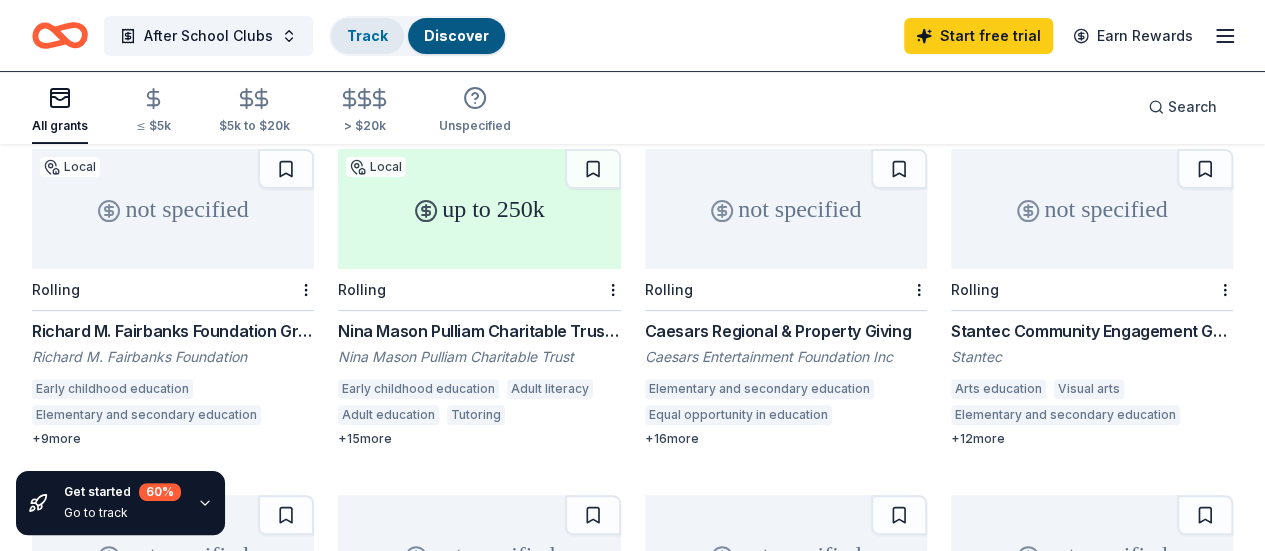 scroll, scrollTop: 185, scrollLeft: 0, axis: vertical 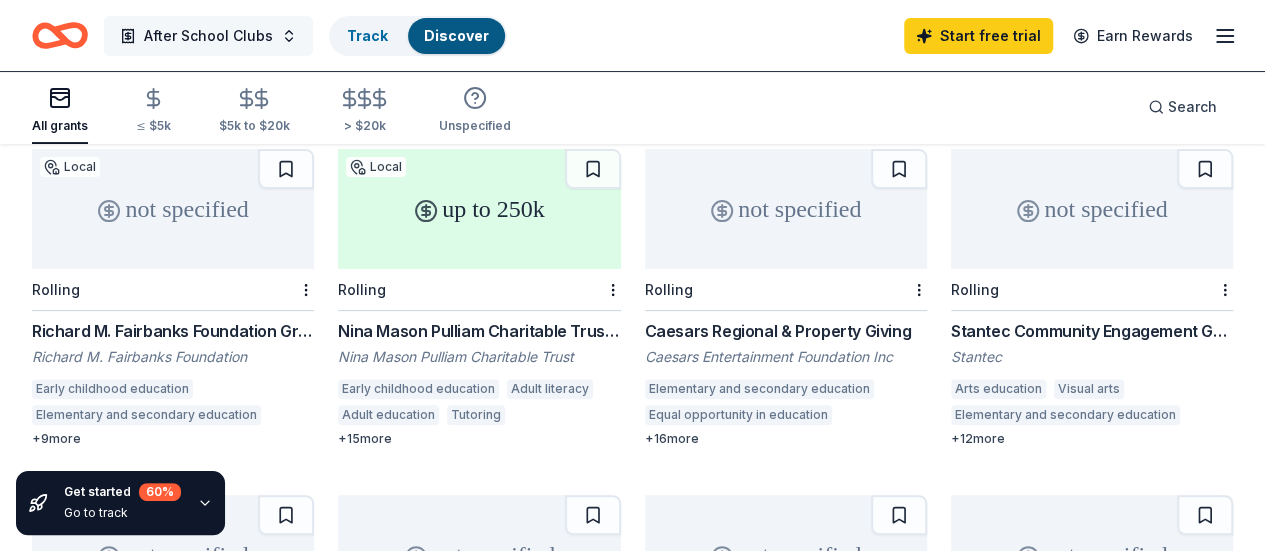 click on "After School Clubs" at bounding box center (208, 36) 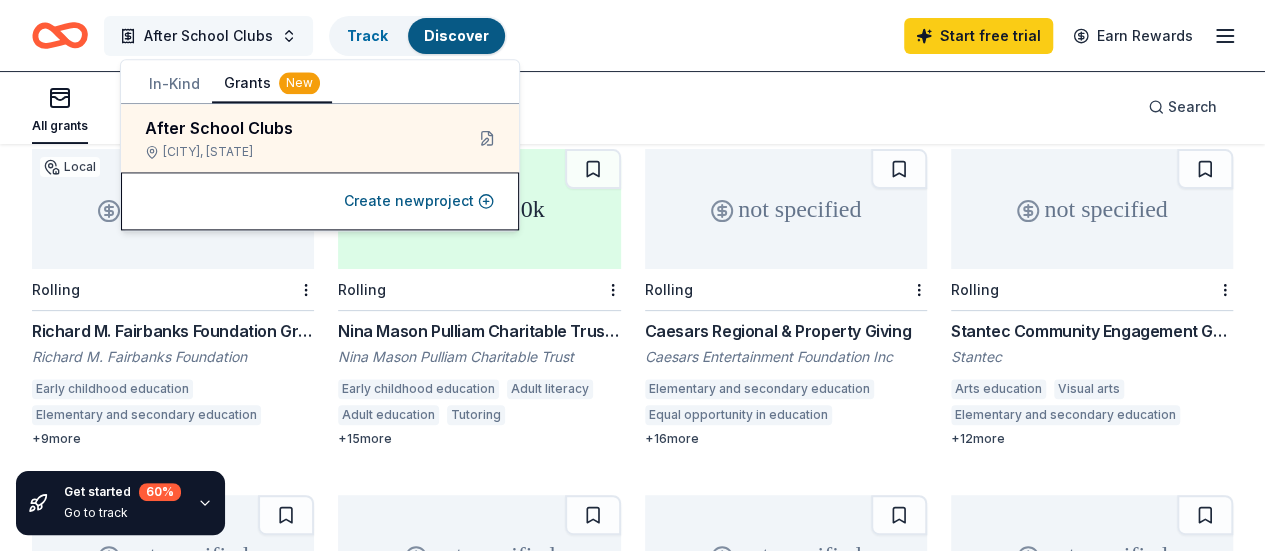 click on "After School Clubs" at bounding box center (208, 36) 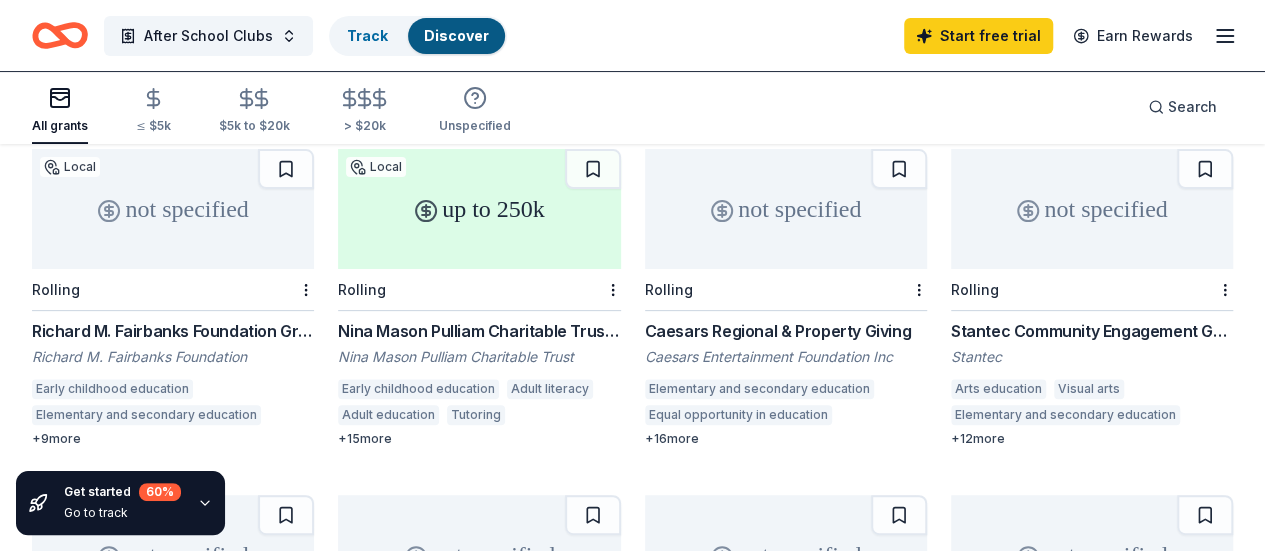 click on "not specified" at bounding box center (1092, 209) 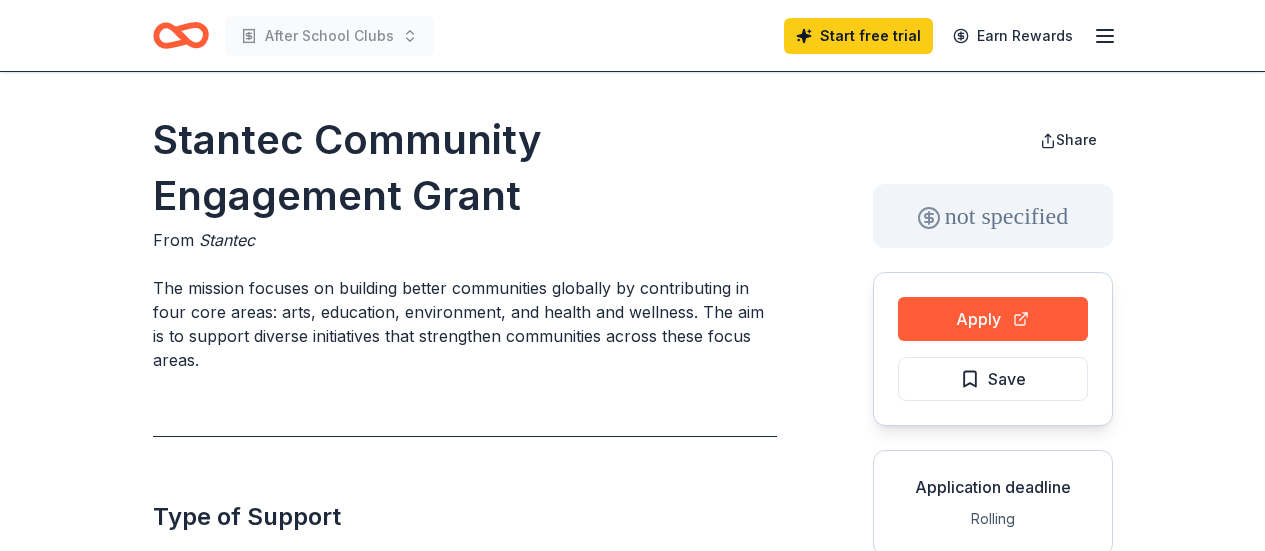 scroll, scrollTop: 0, scrollLeft: 0, axis: both 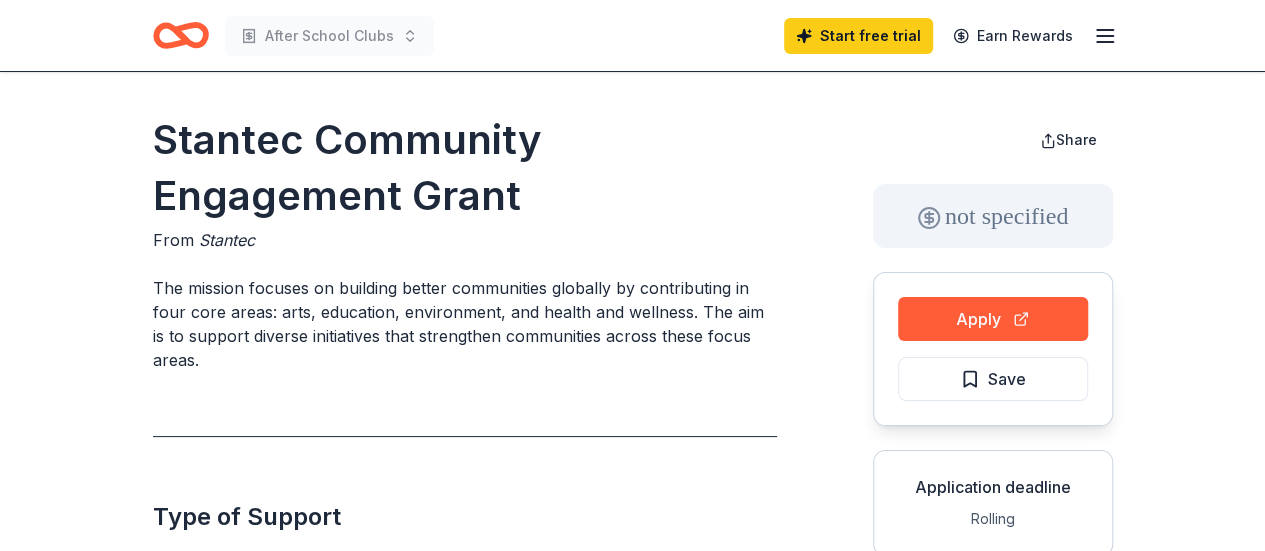 click 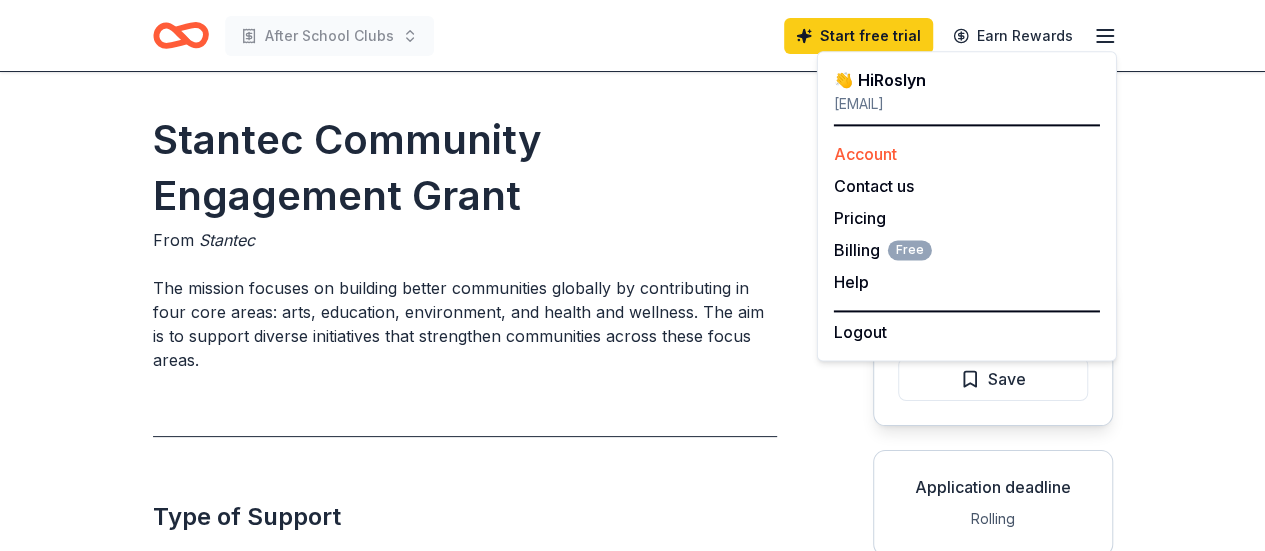 click on "Account" at bounding box center [865, 154] 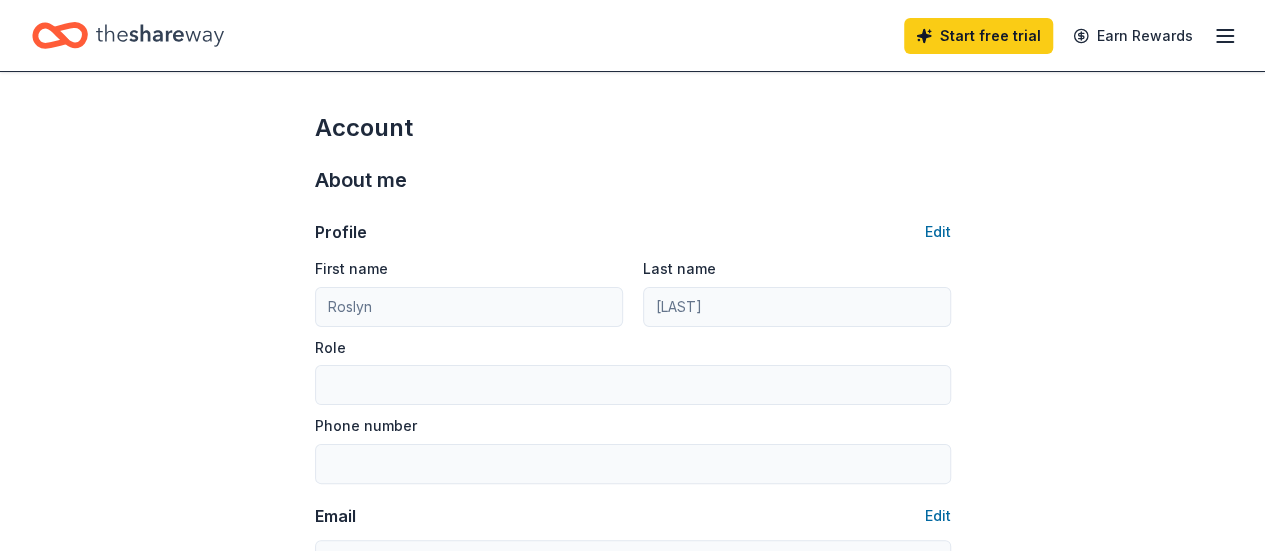 click 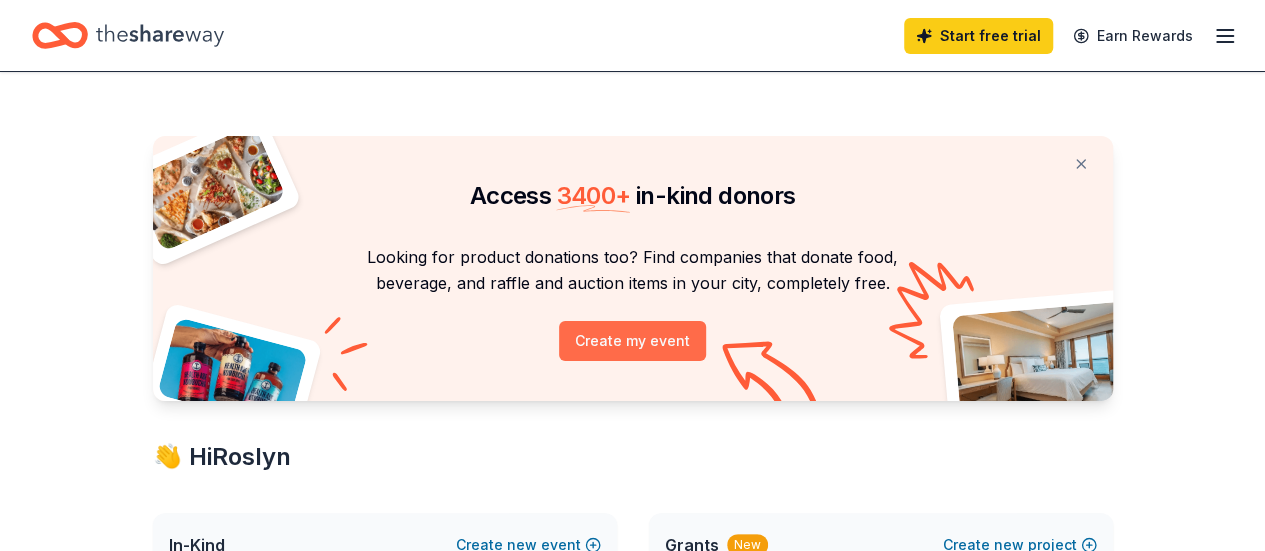 click on "Create my event" at bounding box center [632, 341] 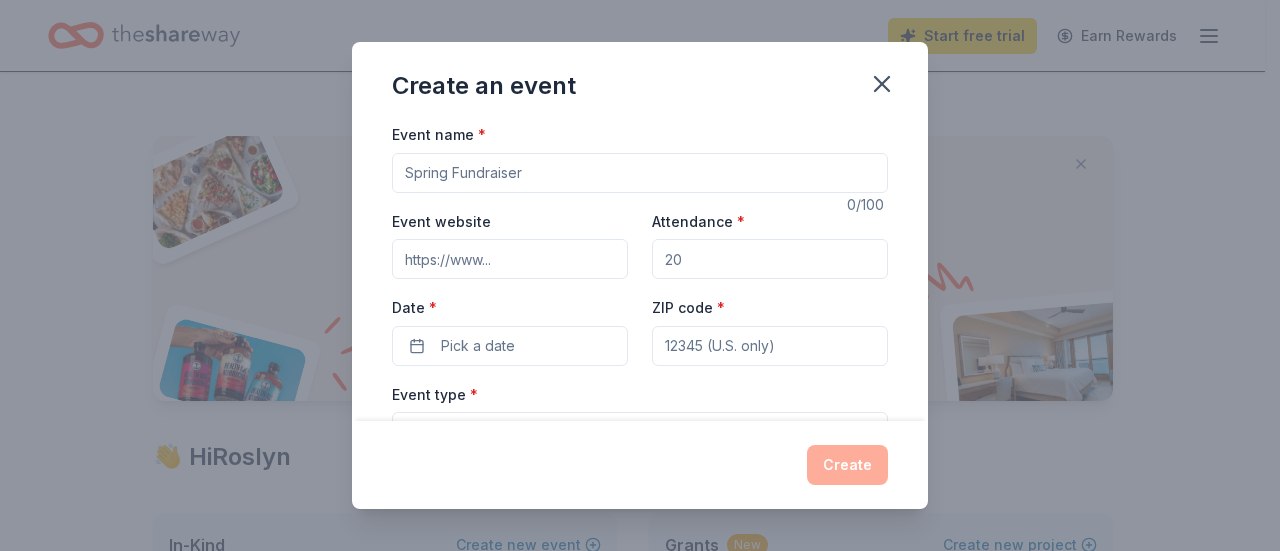 click on "Event name *" at bounding box center (640, 173) 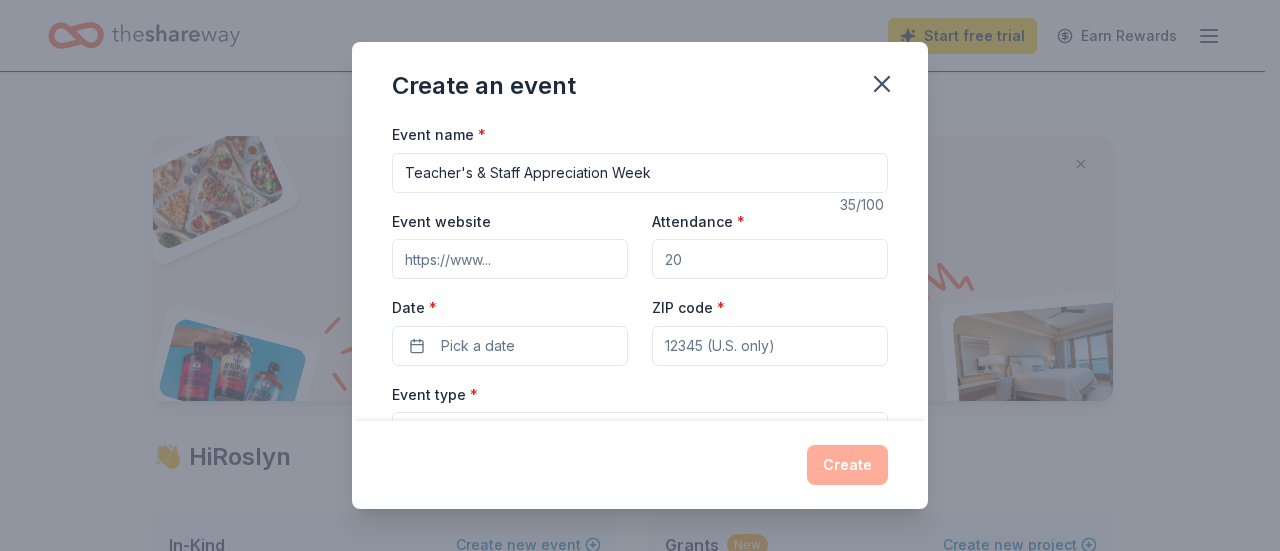type on "Teacher's & Staff Appreciation Week" 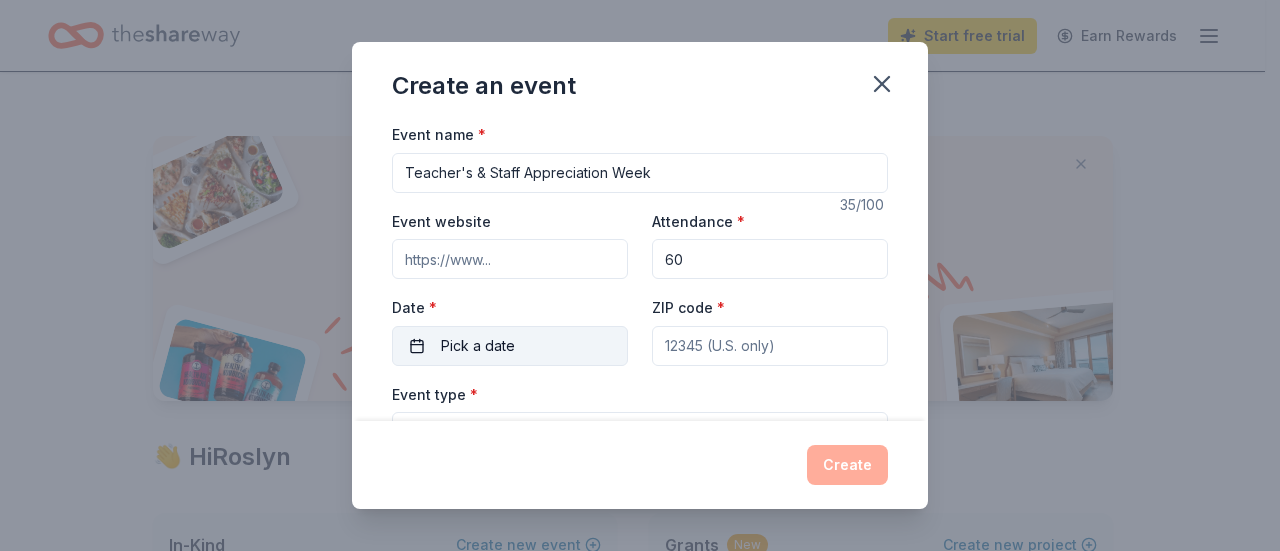 click on "Pick a date" at bounding box center [478, 346] 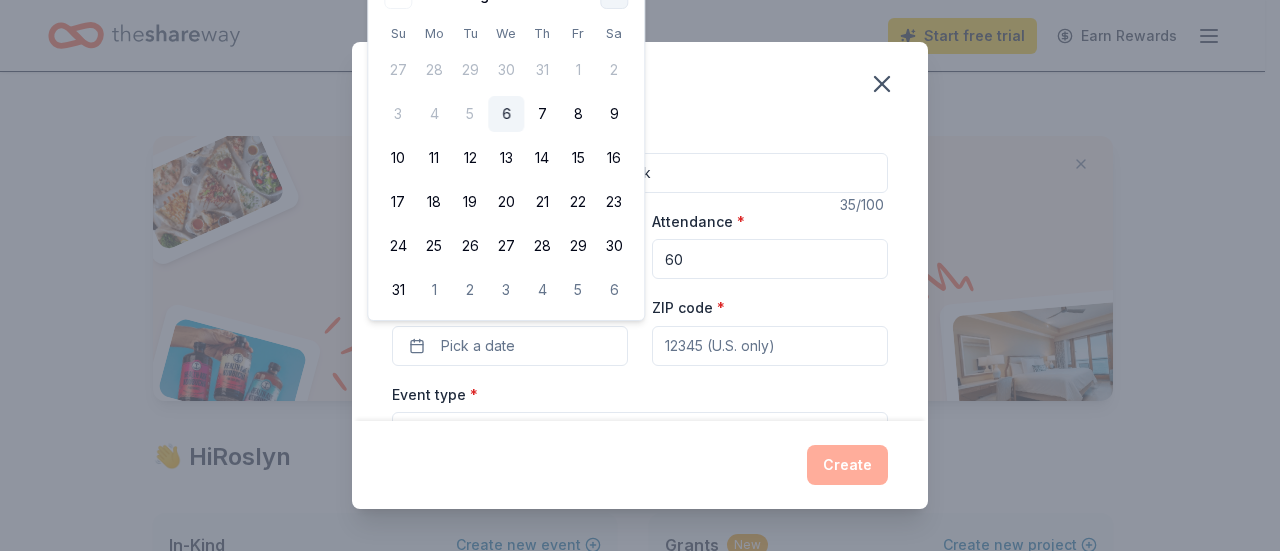 click at bounding box center [614, -5] 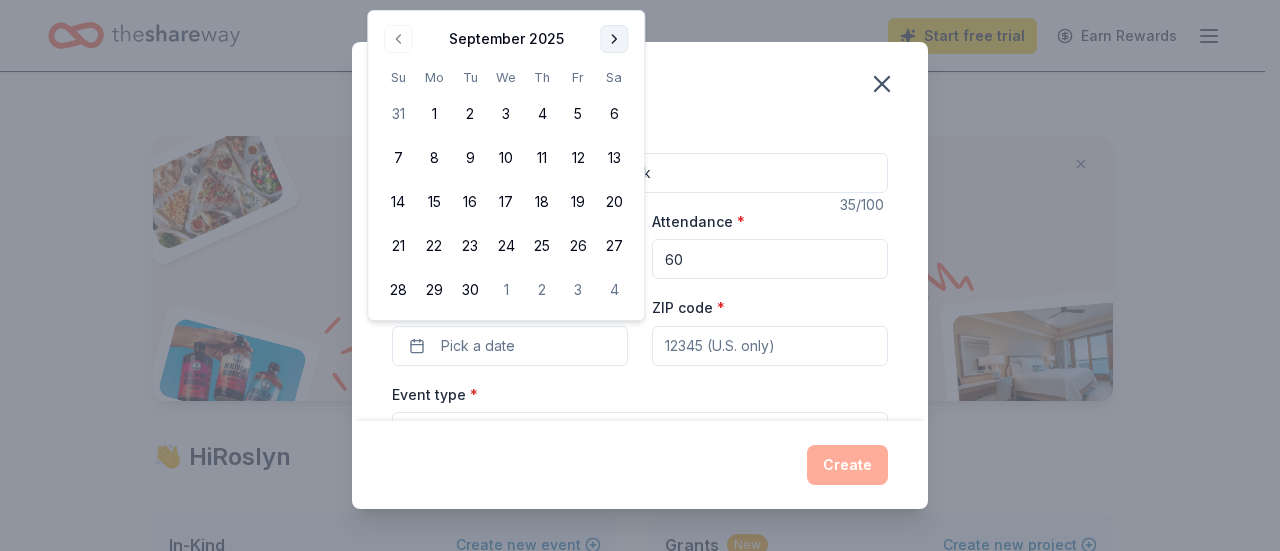 click at bounding box center [614, 39] 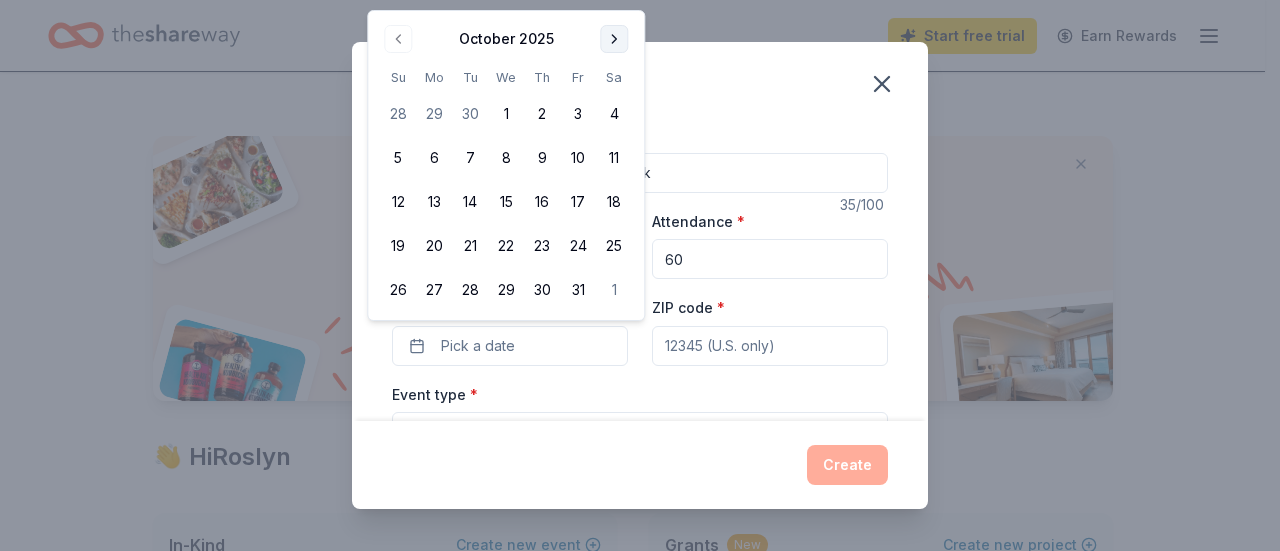 click at bounding box center [614, 39] 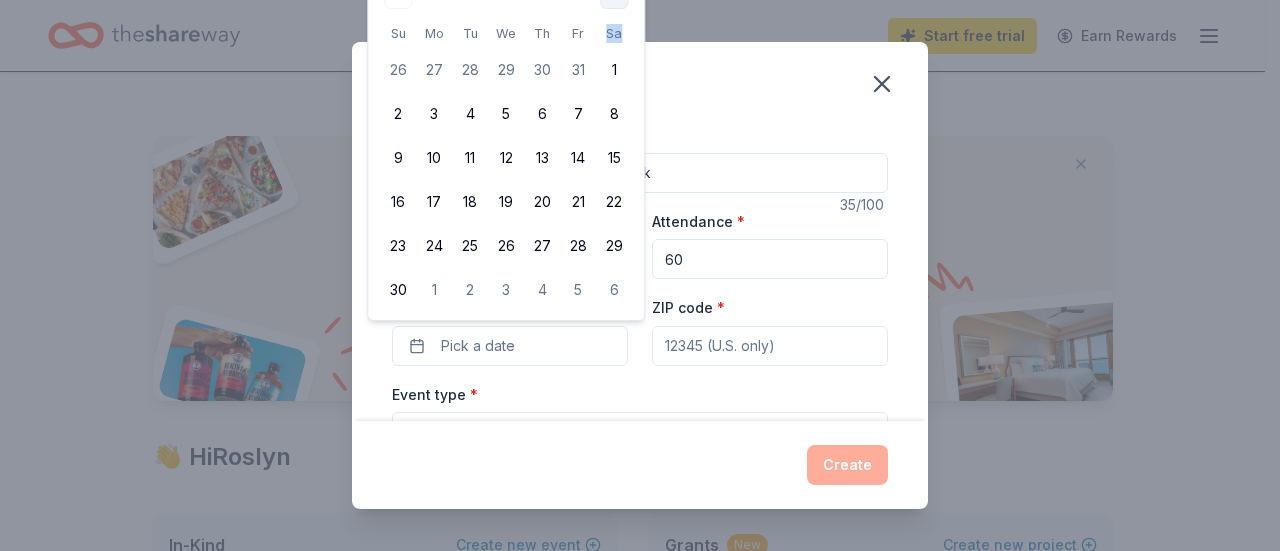 click on "Sa" at bounding box center [614, 33] 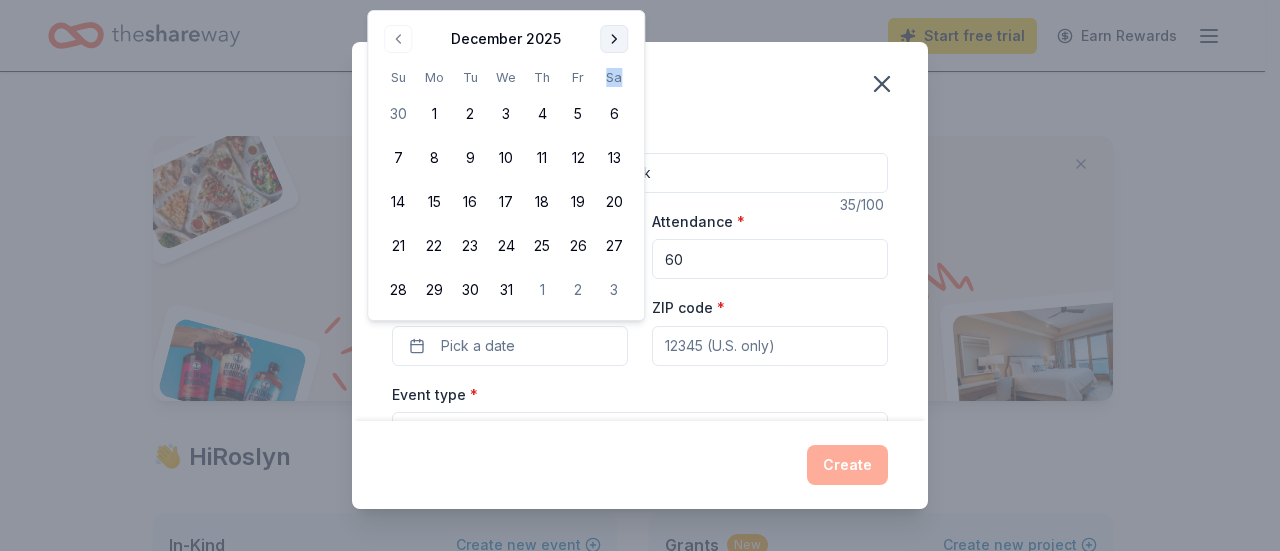 click at bounding box center [614, 39] 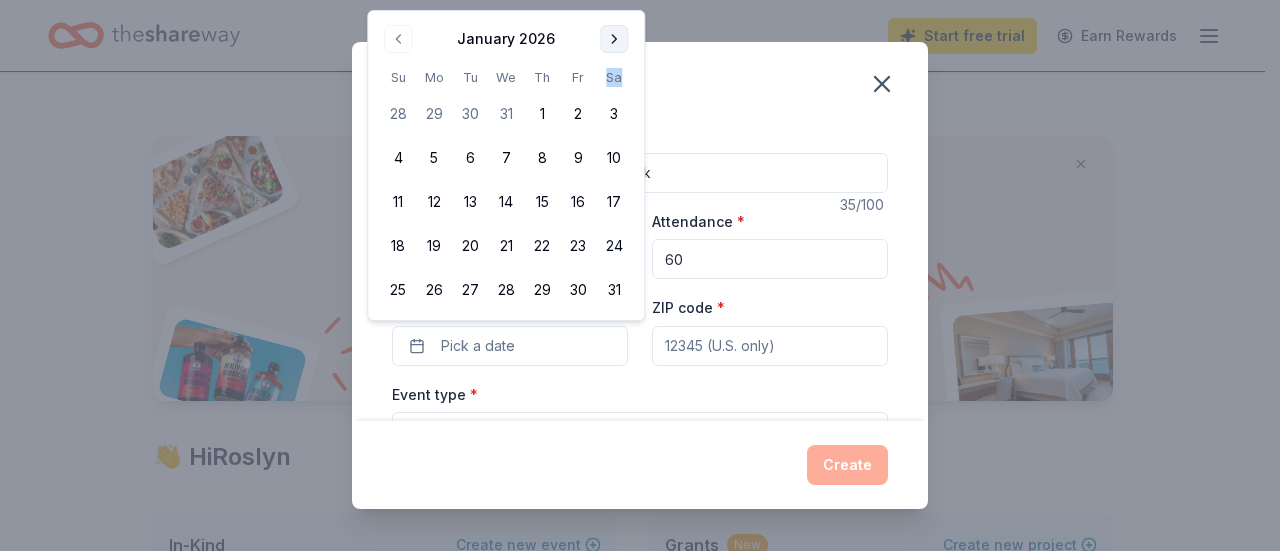 click at bounding box center (614, 39) 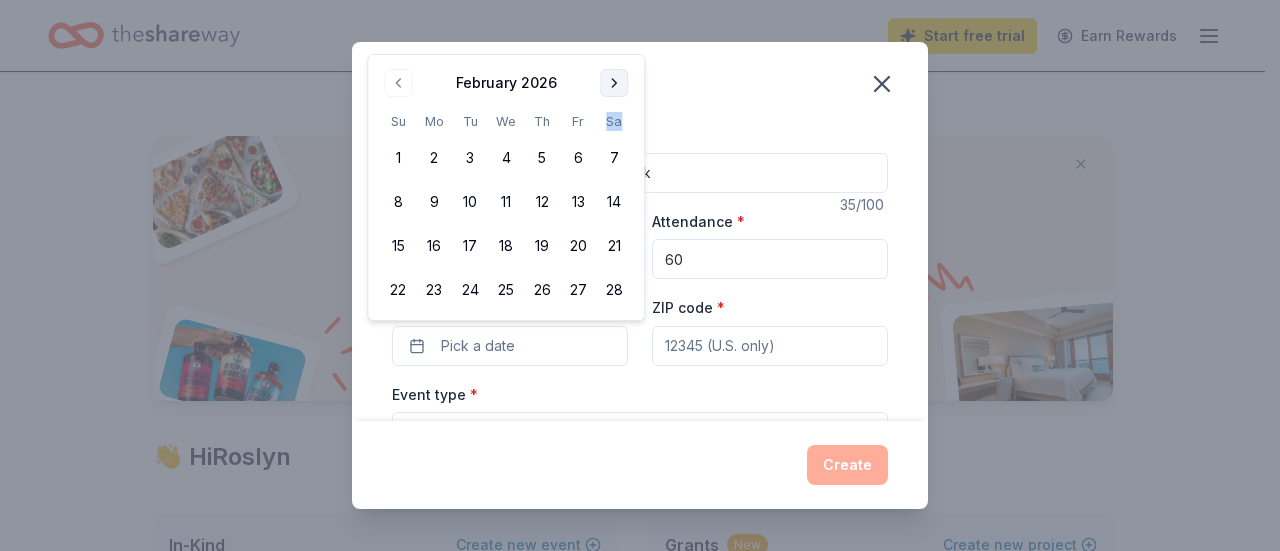 click at bounding box center [614, 83] 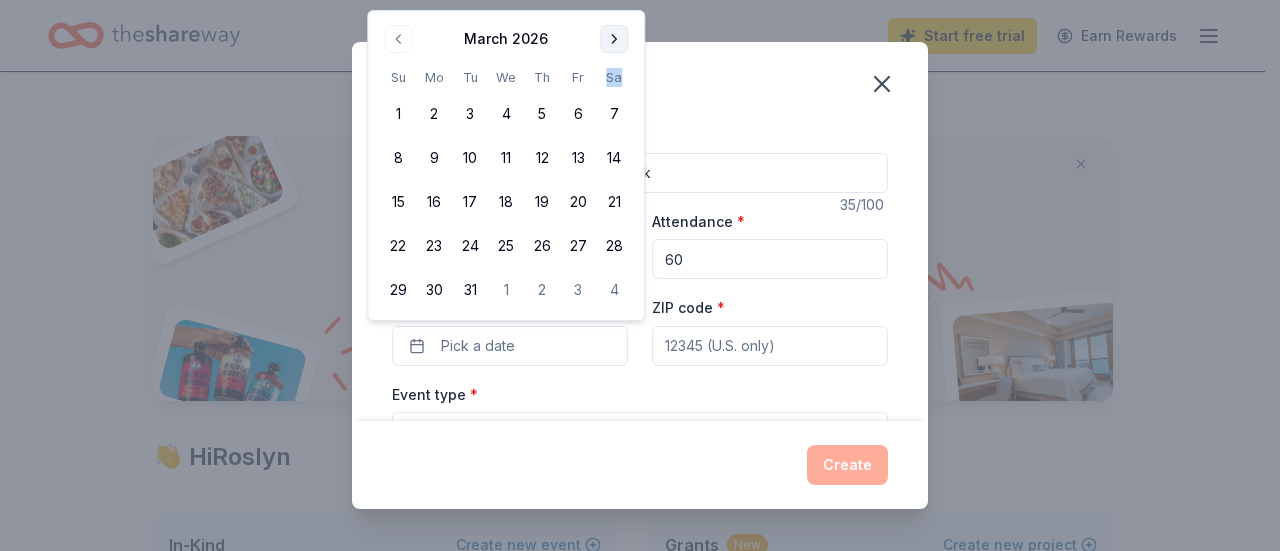 click at bounding box center [614, 39] 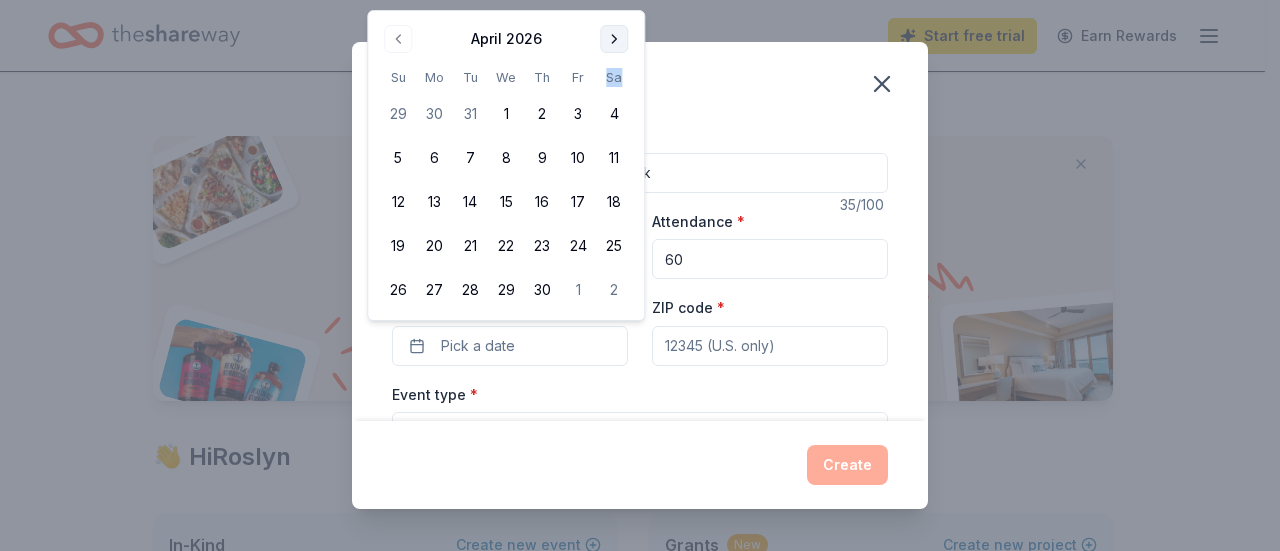 click at bounding box center (614, 39) 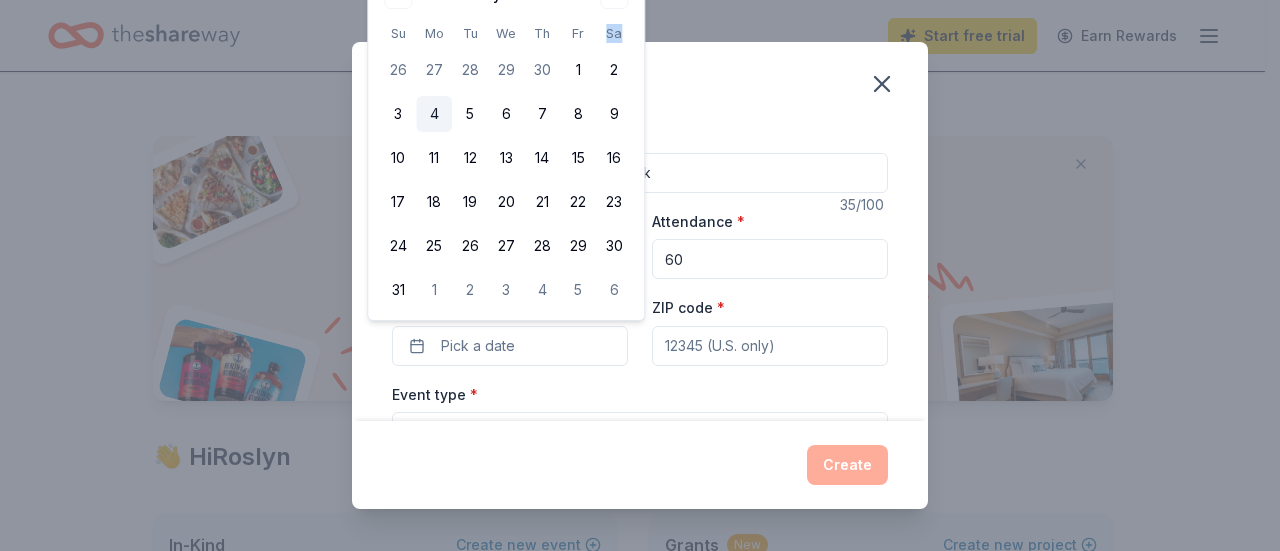 click on "4" at bounding box center (434, 114) 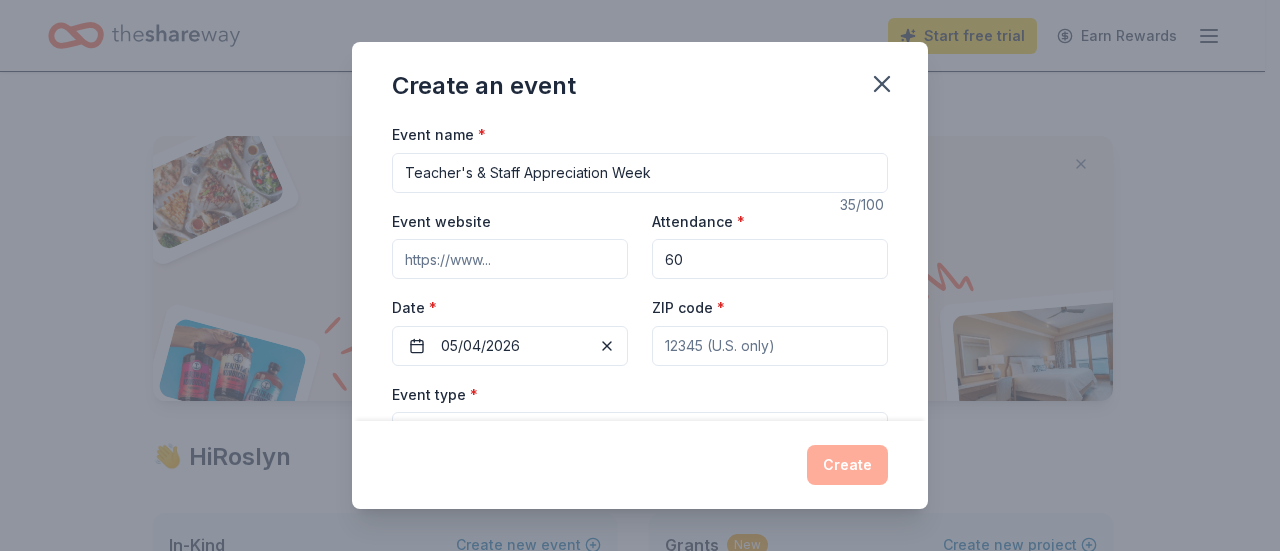 click on "Event type * Select" at bounding box center (640, 418) 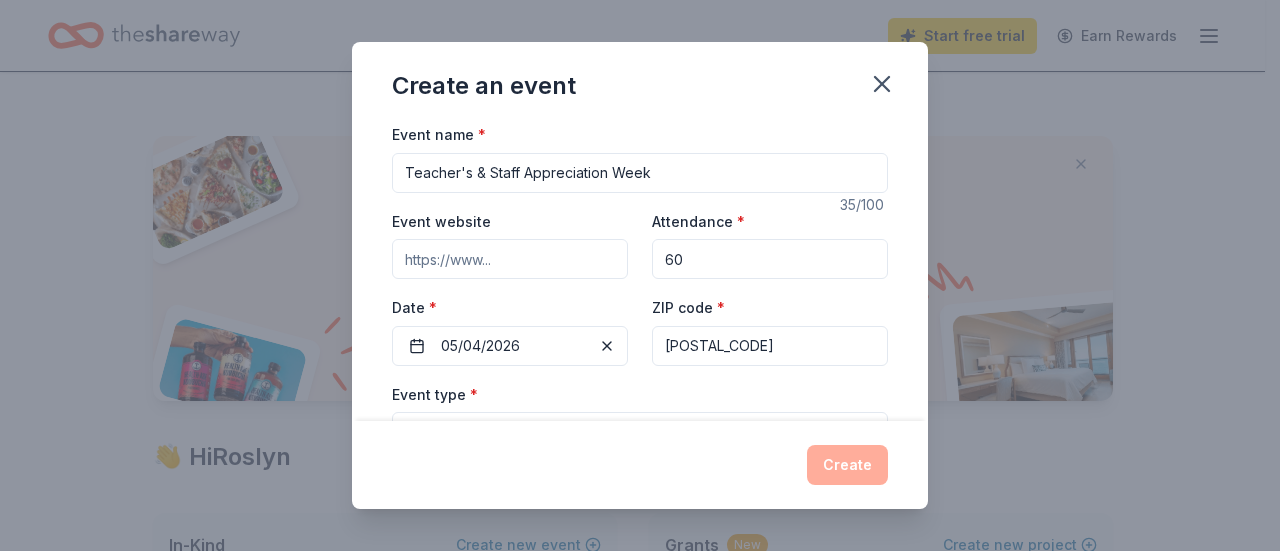 type on "3351 West 18th Street" 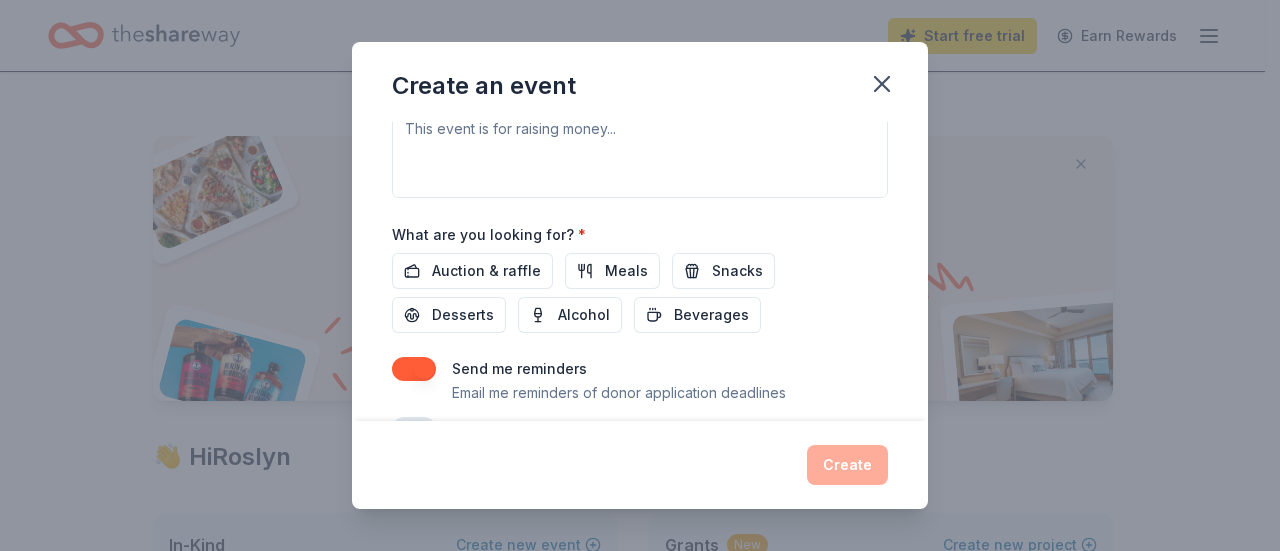 scroll, scrollTop: 652, scrollLeft: 0, axis: vertical 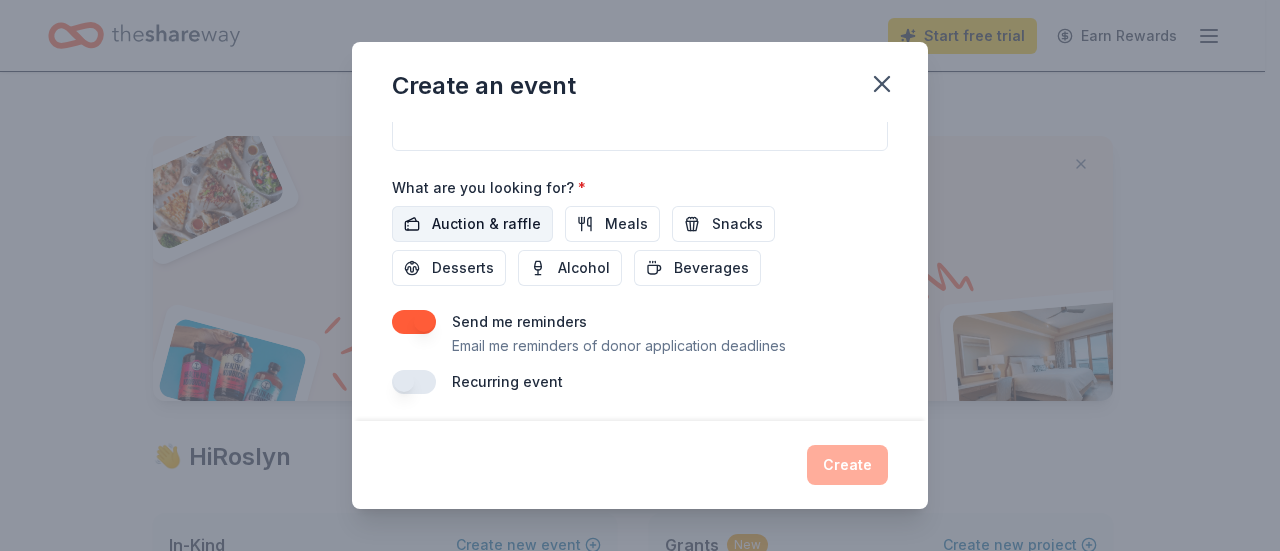 click on "Auction & raffle" at bounding box center [486, 224] 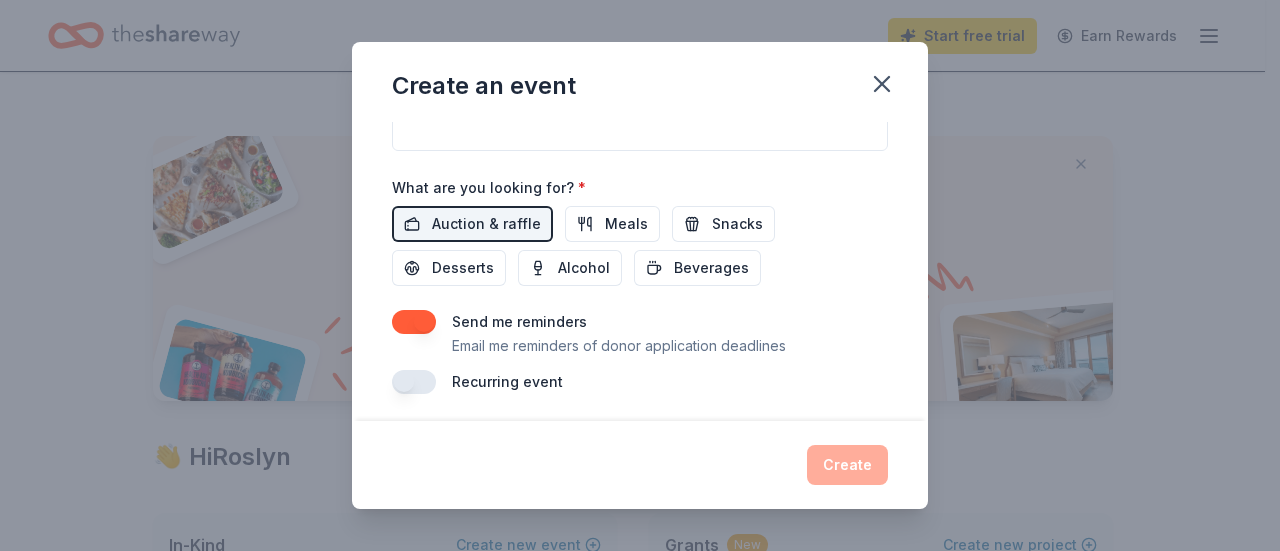 click on "Create" at bounding box center [640, 465] 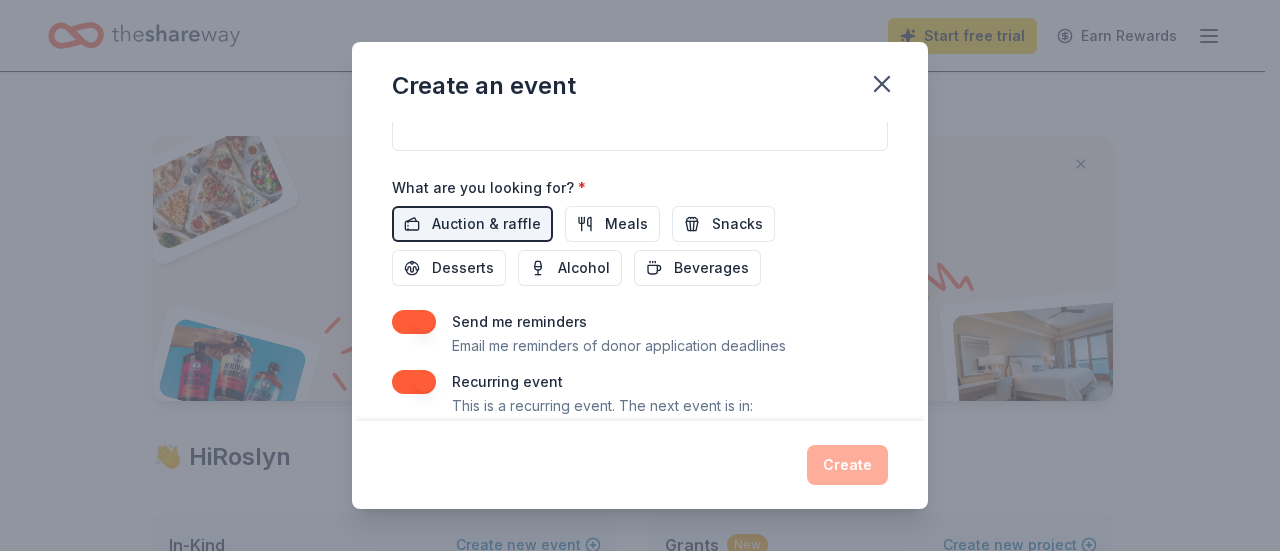 click on "Create" at bounding box center [640, 465] 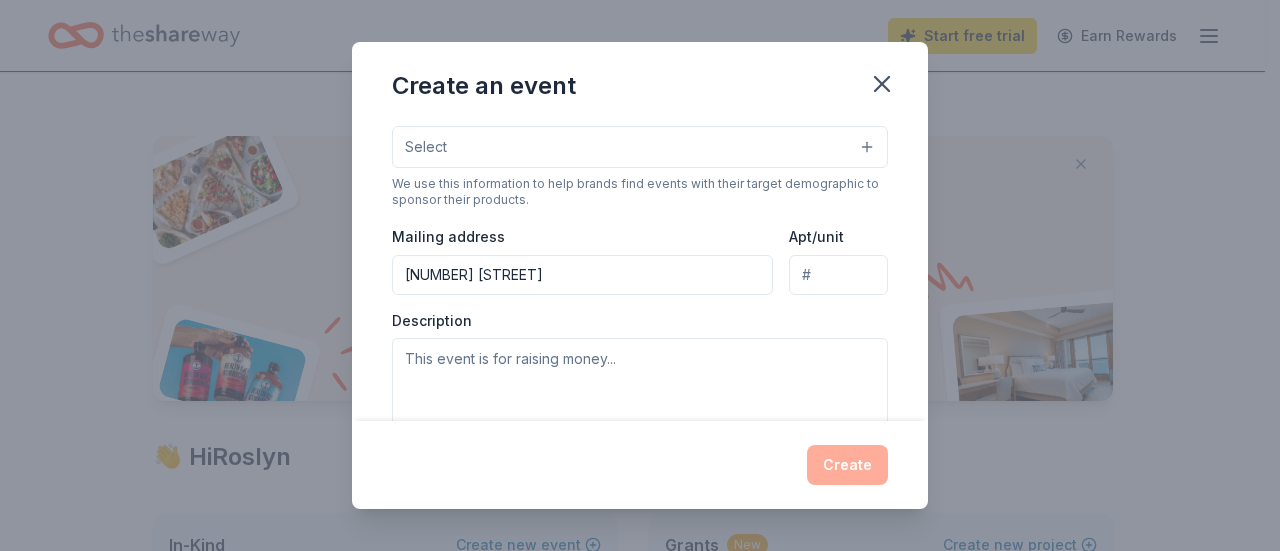 scroll, scrollTop: 370, scrollLeft: 0, axis: vertical 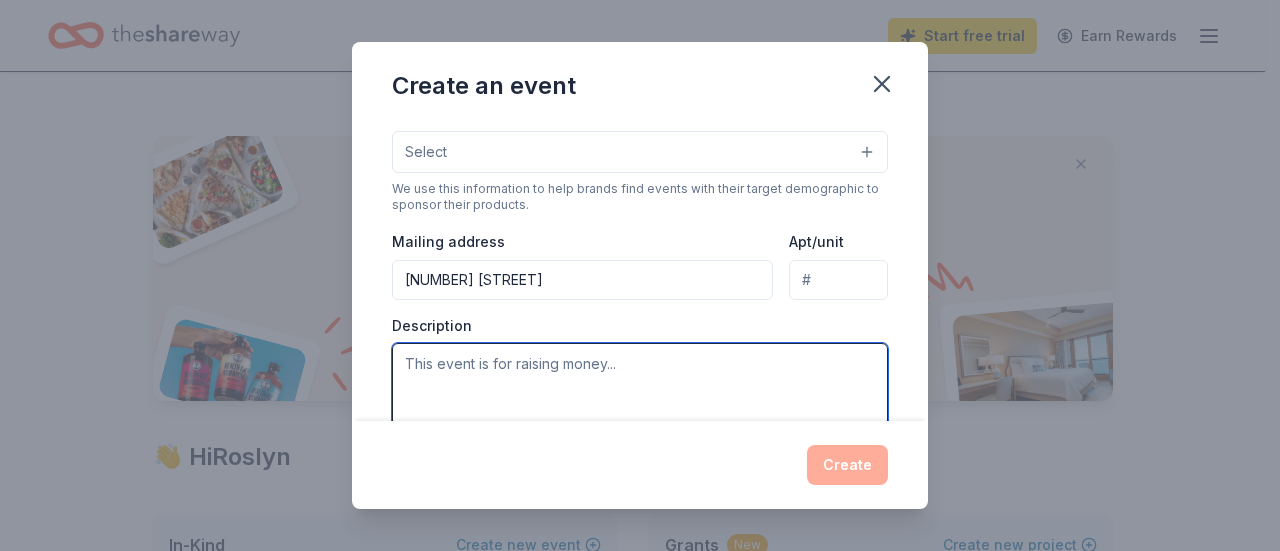 click at bounding box center (640, 388) 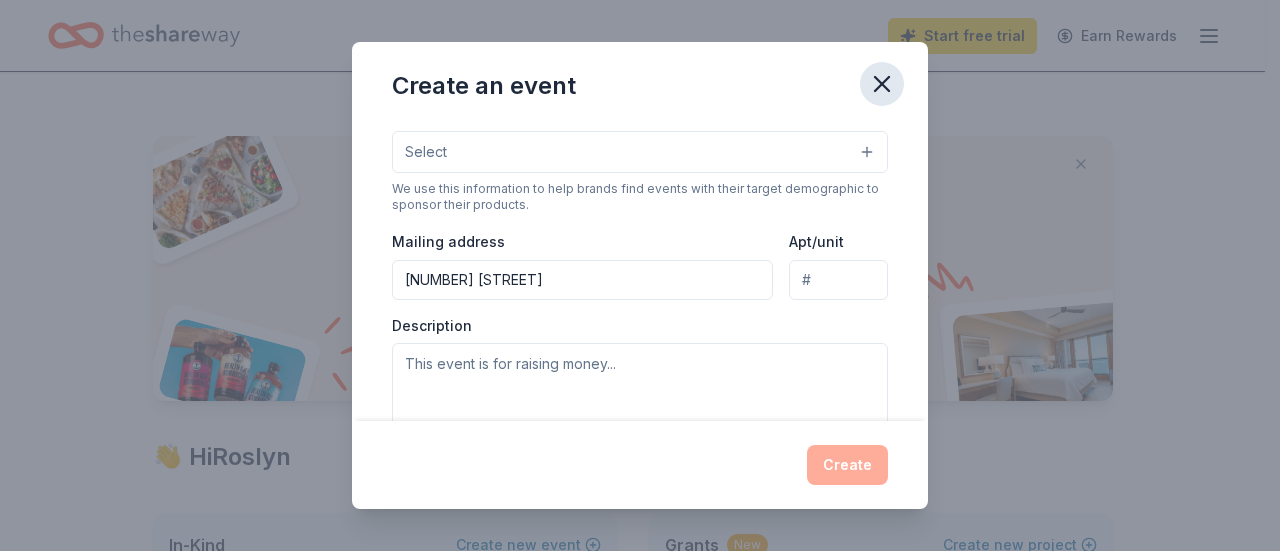 click 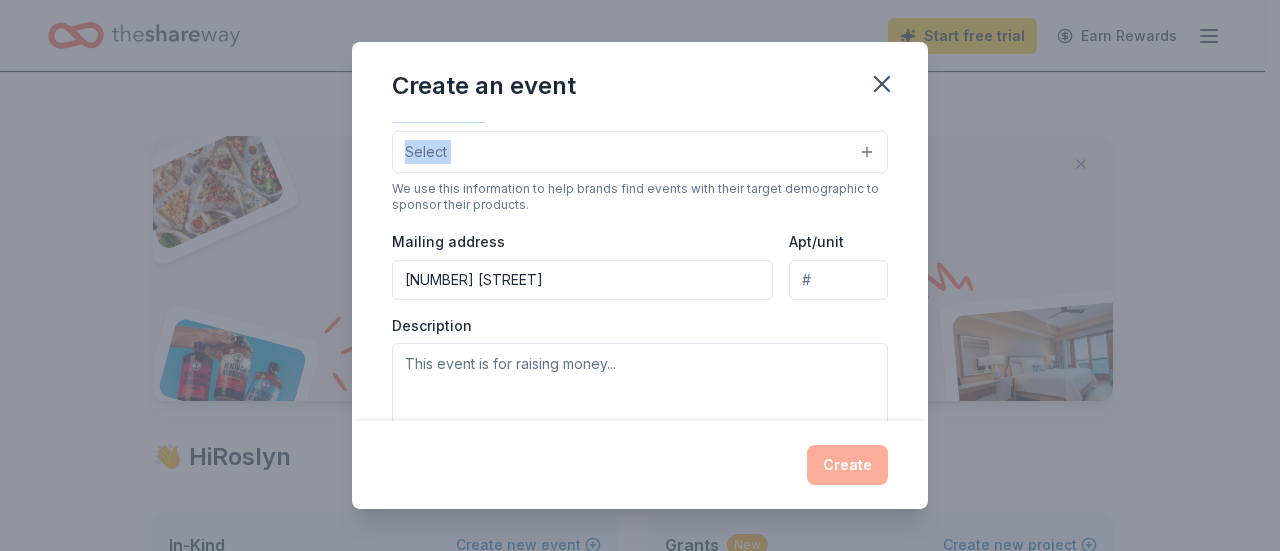 scroll, scrollTop: 360, scrollLeft: 0, axis: vertical 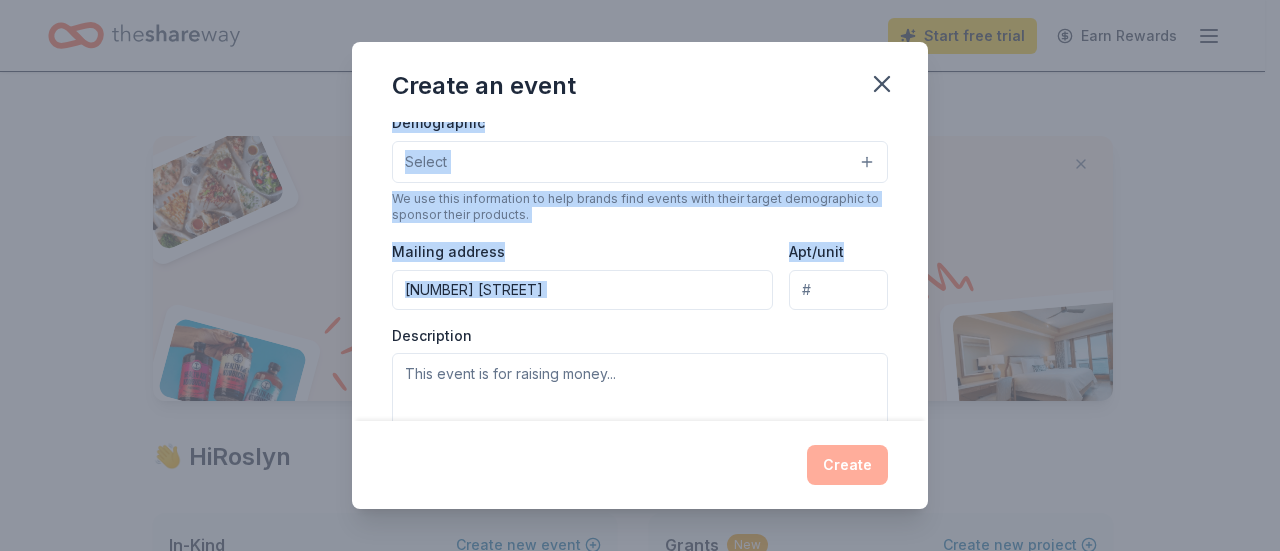 drag, startPoint x: 729, startPoint y: 81, endPoint x: 1002, endPoint y: 167, distance: 286.22543 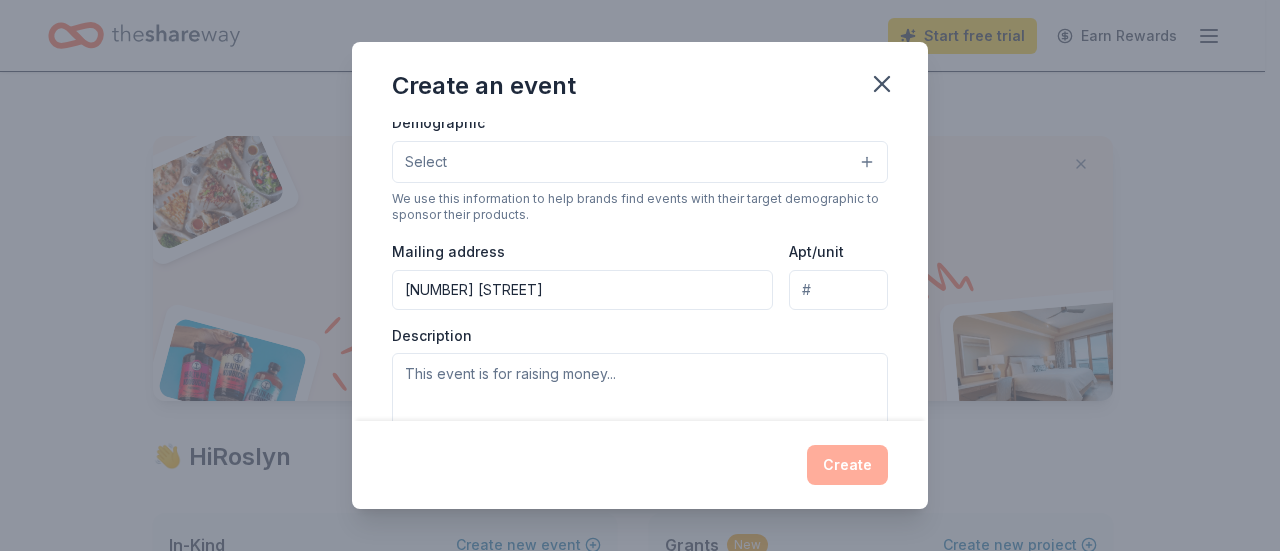 click on "Event name * Teacher's & Staff Appreciation Week 35 /100 Event website Attendance * 60 Date * 05/04/2026 ZIP code * 46222 Event type * Select Demographic Select We use this information to help brands find events with their target demographic to sponsor their products. Mailing address 3351 West 18th Street Apt/unit Description What are you looking for? * Auction & raffle Meals Snacks Desserts Alcohol Beverages Send me reminders Email me reminders of donor application deadlines Recurring event This is a recurring event. The next event is in: May 2027" at bounding box center [640, 271] 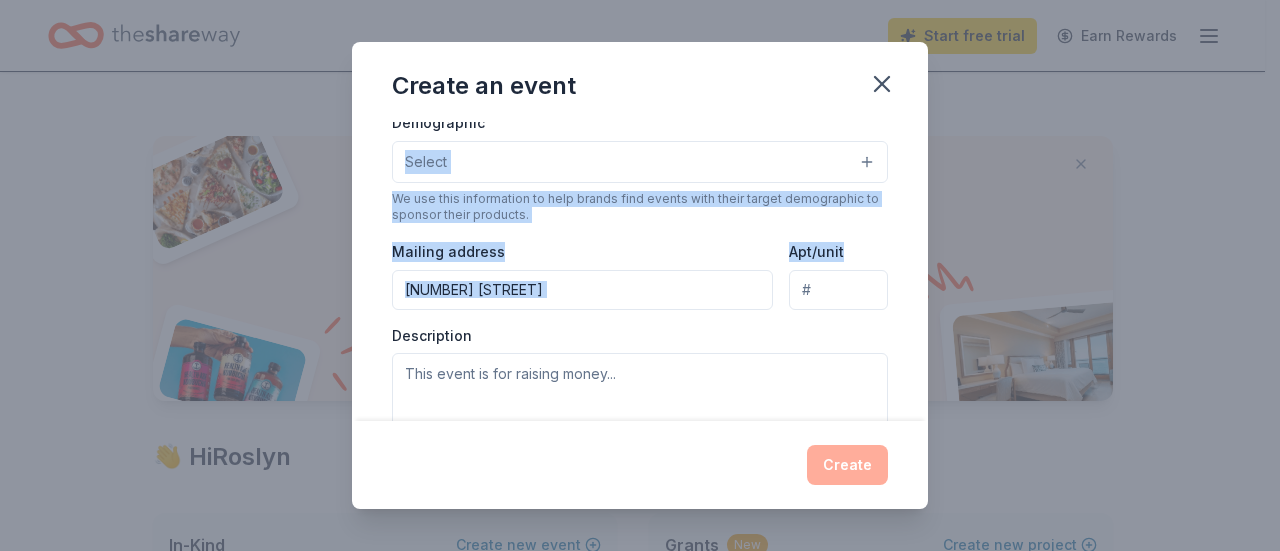 drag, startPoint x: 1272, startPoint y: 137, endPoint x: 1258, endPoint y: 276, distance: 139.70326 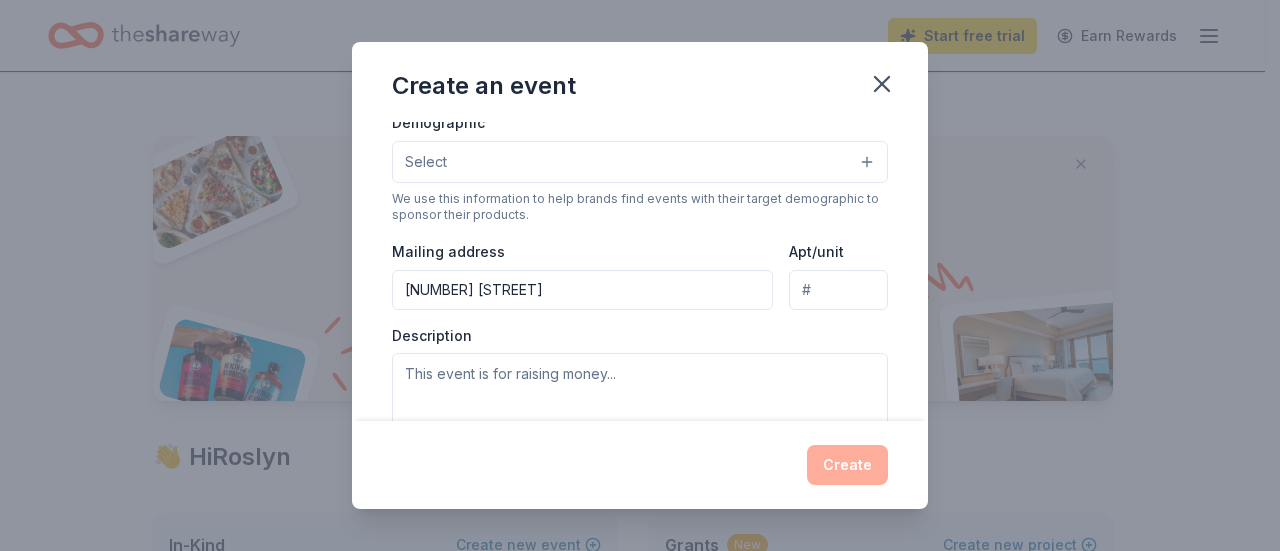 click on "Create an event Event name * Teacher's & Staff Appreciation Week 35 /100 Event website Attendance * 60 Date * 05/04/2026 ZIP code * 46222 Event type * Select Demographic Select We use this information to help brands find events with their target demographic to sponsor their products. Mailing address 3351 West 18th Street Apt/unit Description What are you looking for? * Auction & raffle Meals Snacks Desserts Alcohol Beverages Send me reminders Email me reminders of donor application deadlines Recurring event This is a recurring event. The next event is in: May 2027 Create" at bounding box center (640, 275) 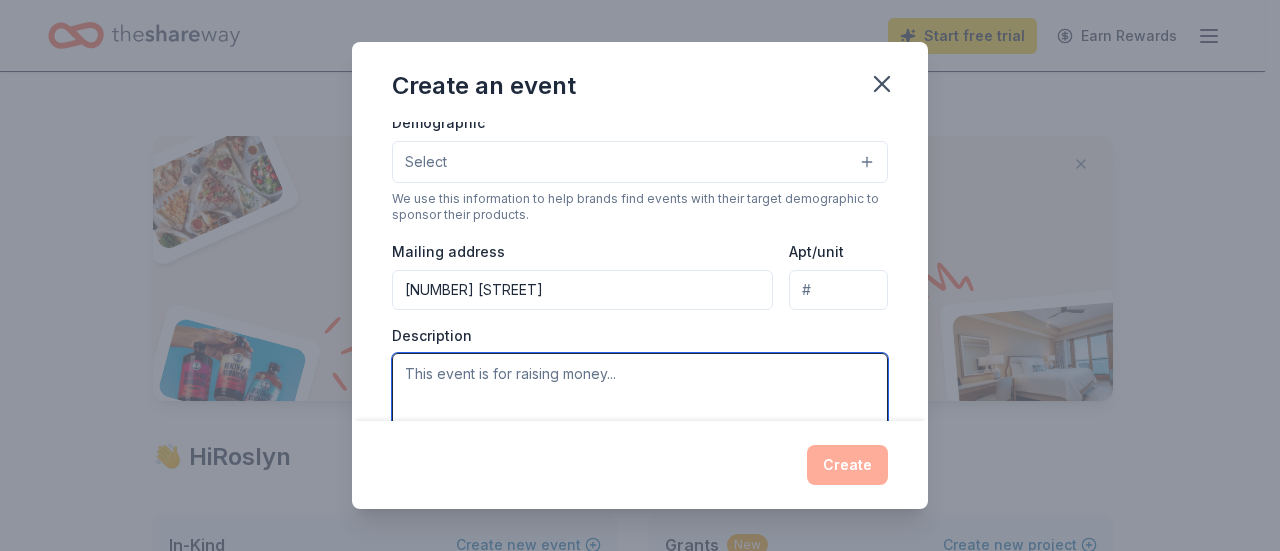 click at bounding box center [640, 398] 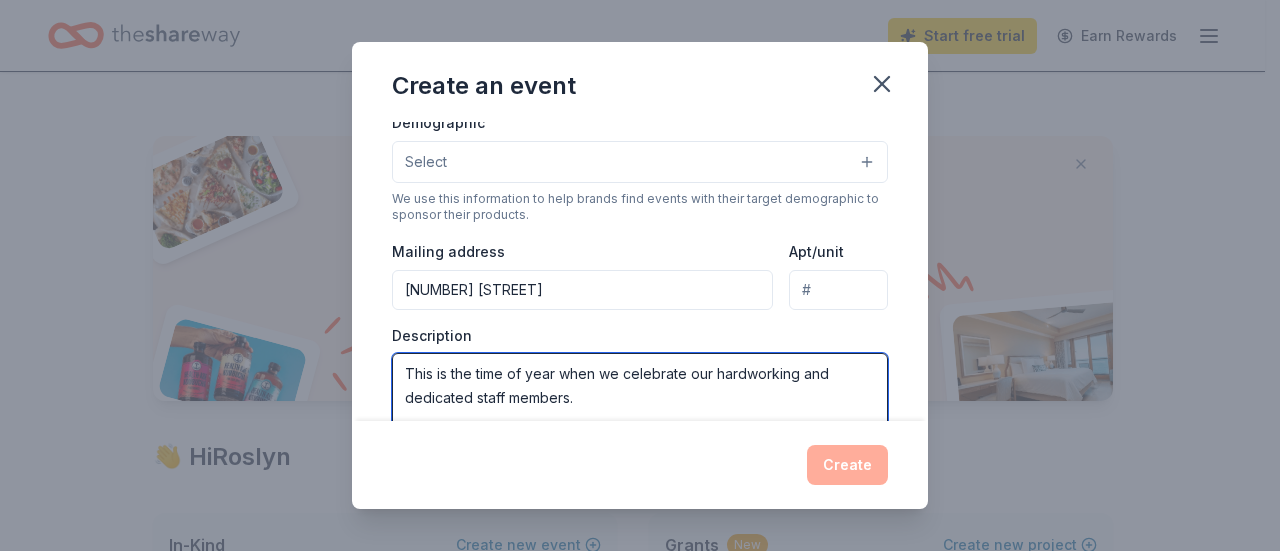 type on "This is the time of year when we celebrate our hardworking and dedicated staff members." 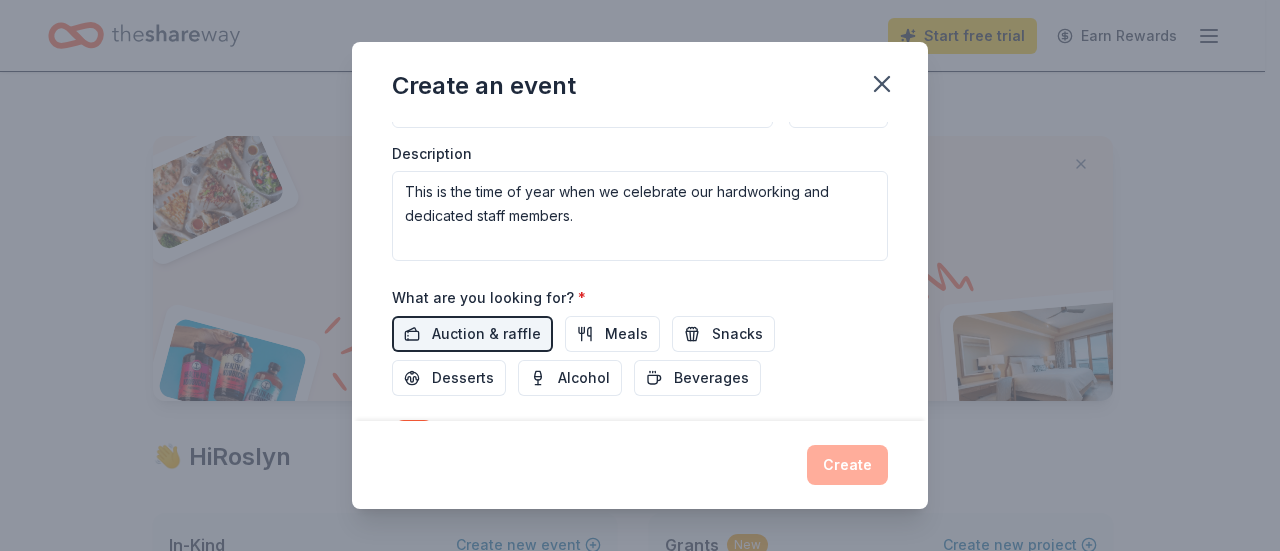 scroll, scrollTop: 566, scrollLeft: 0, axis: vertical 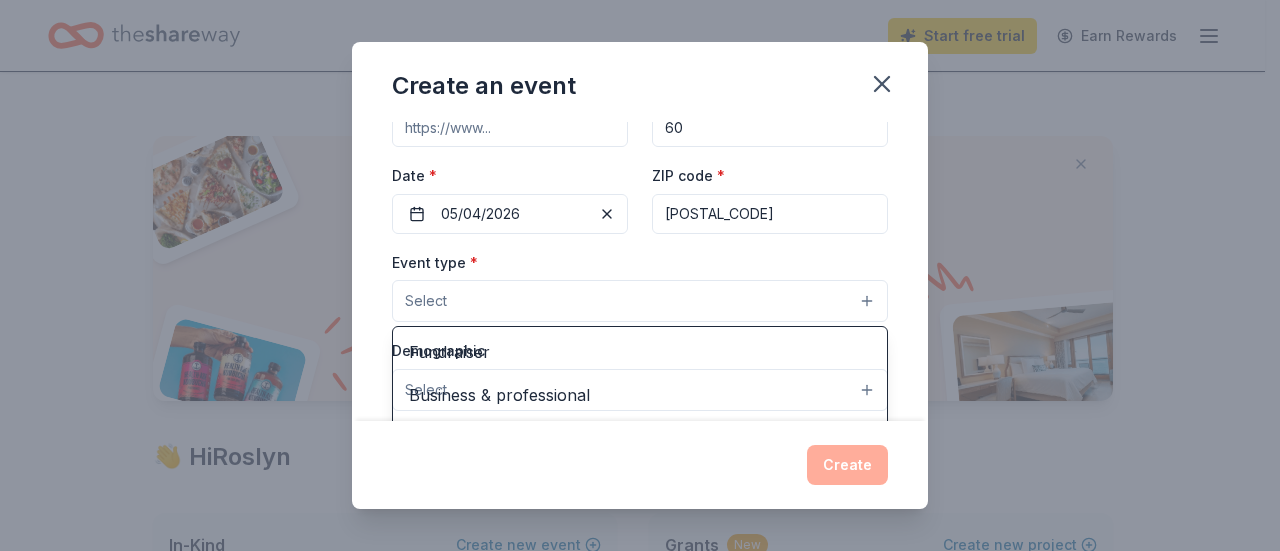 click on "Select" at bounding box center (640, 301) 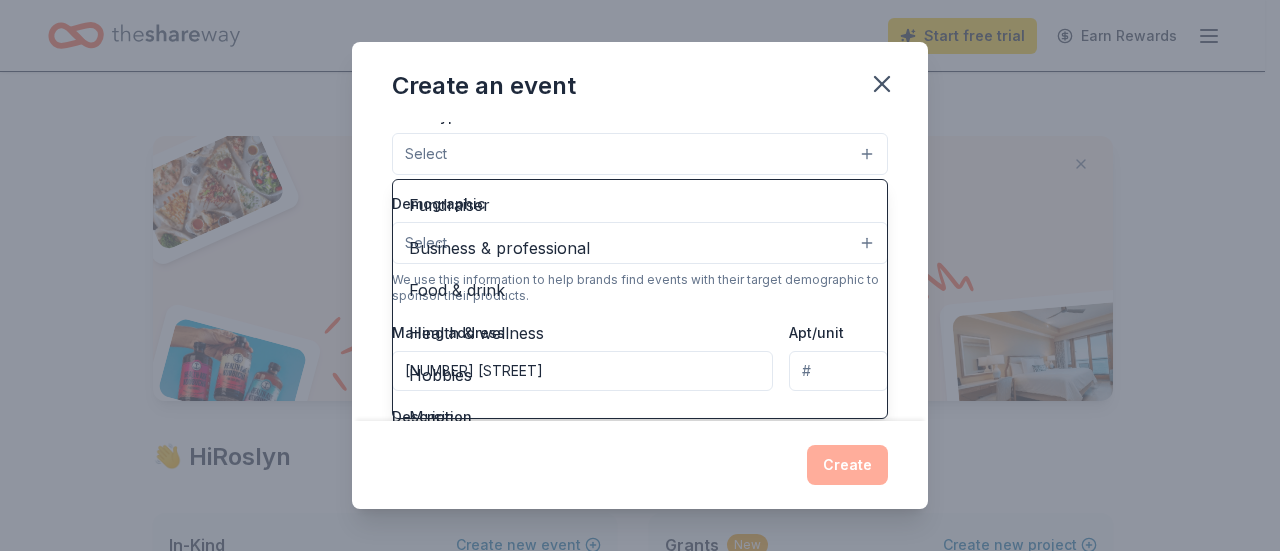 scroll, scrollTop: 290, scrollLeft: 0, axis: vertical 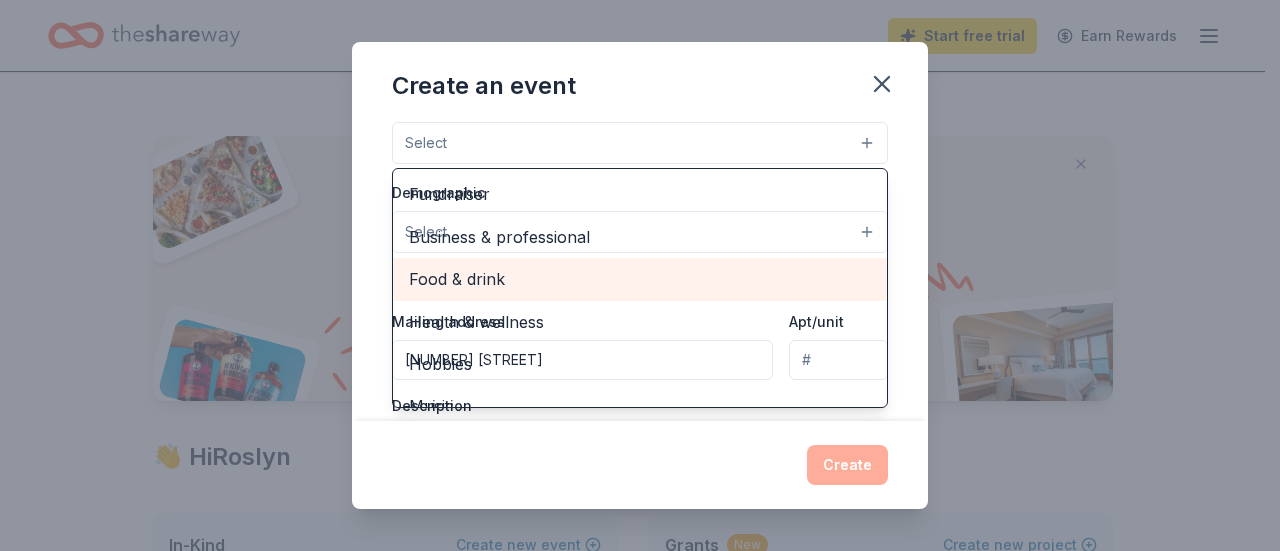 click on "Food & drink" at bounding box center (640, 279) 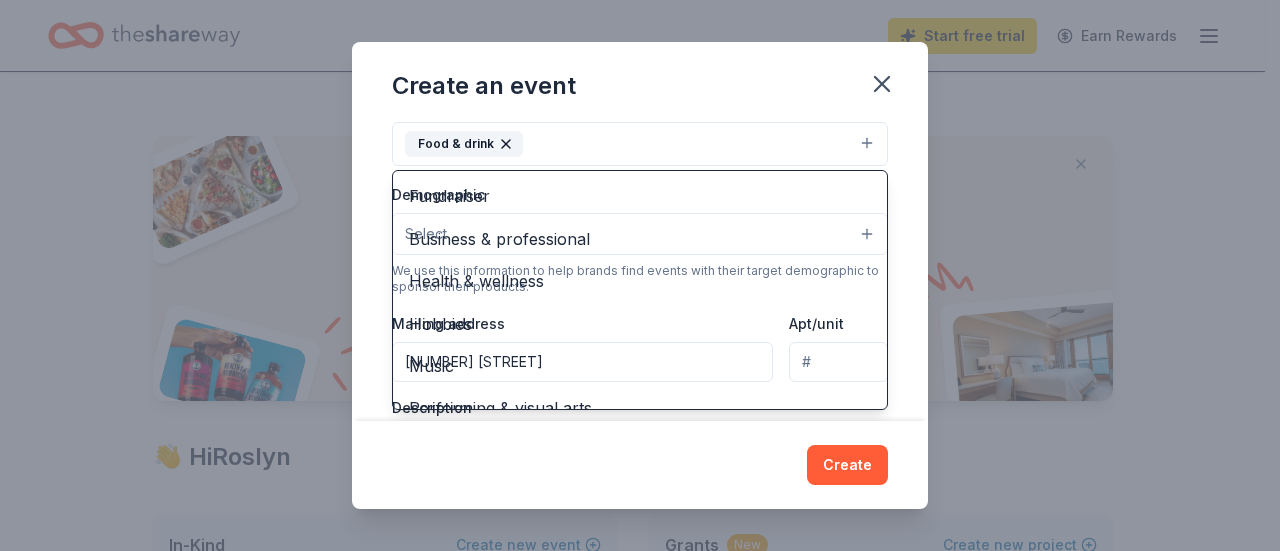 click on "Event name * Teacher's & Staff Appreciation Week 35 /100 Event website Attendance * 60 Date * 05/04/2026 ZIP code * 46222 Event type * Food & drink Fundraiser Business & professional Health & wellness Hobbies Music Performing & visual arts Demographic Select We use this information to help brands find events with their target demographic to sponsor their products. Mailing address 3351 West 18th Street Apt/unit Description This is the time of year when we celebrate our hardworking and dedicated staff members. What are you looking for? * Auction & raffle Meals Snacks Desserts Alcohol Beverages Send me reminders Email me reminders of donor application deadlines Recurring event This is a recurring event. The next event is in: May 2027" at bounding box center [640, 271] 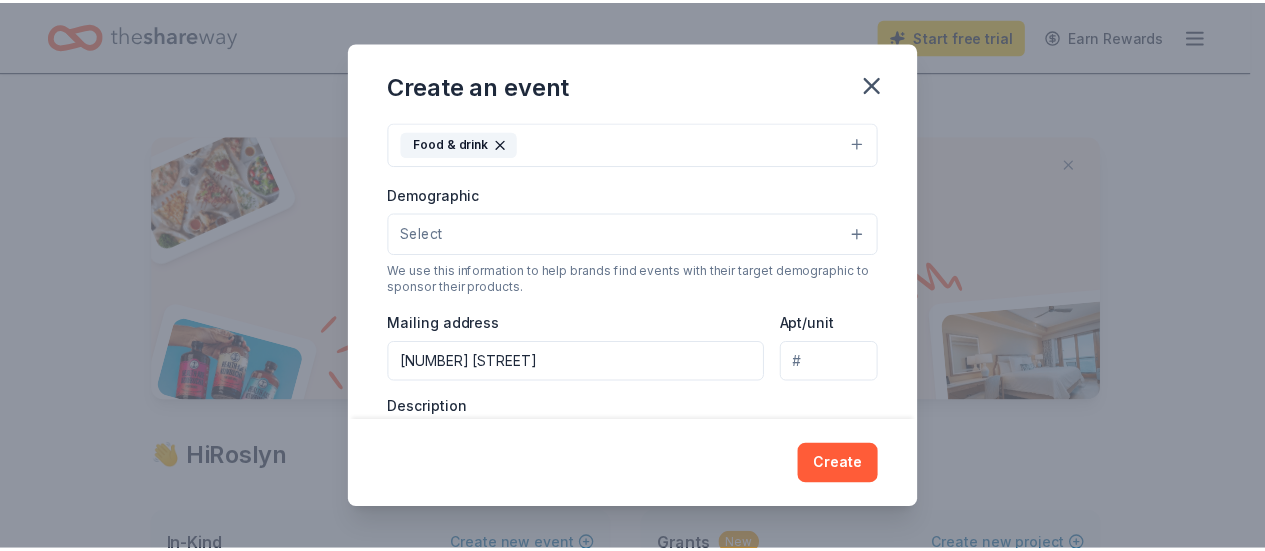 scroll, scrollTop: 289, scrollLeft: 0, axis: vertical 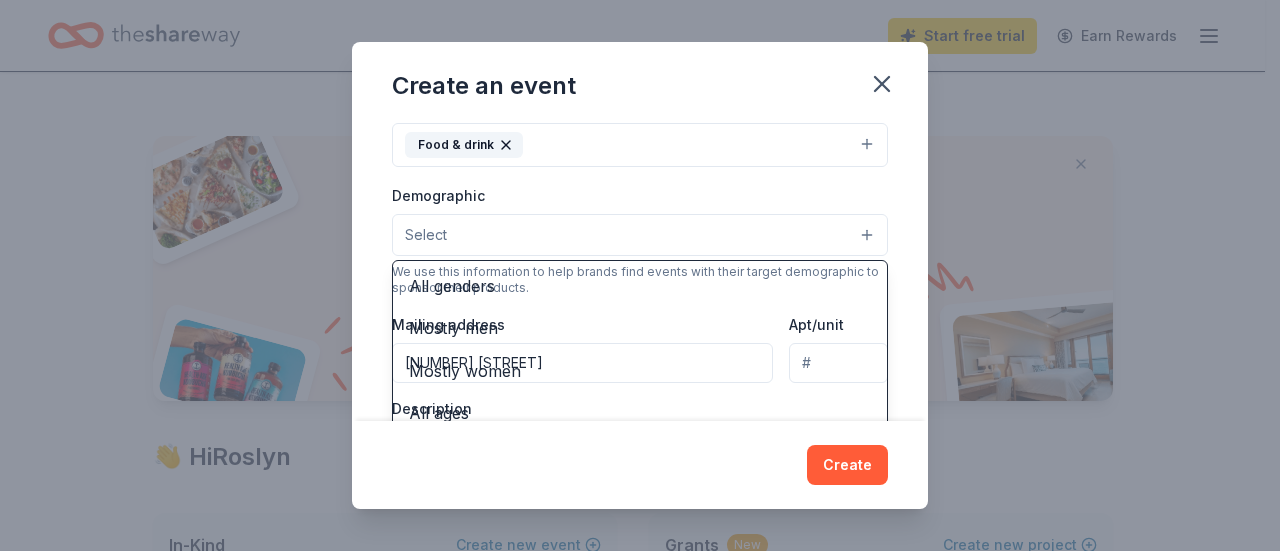 click on "Select" at bounding box center (640, 235) 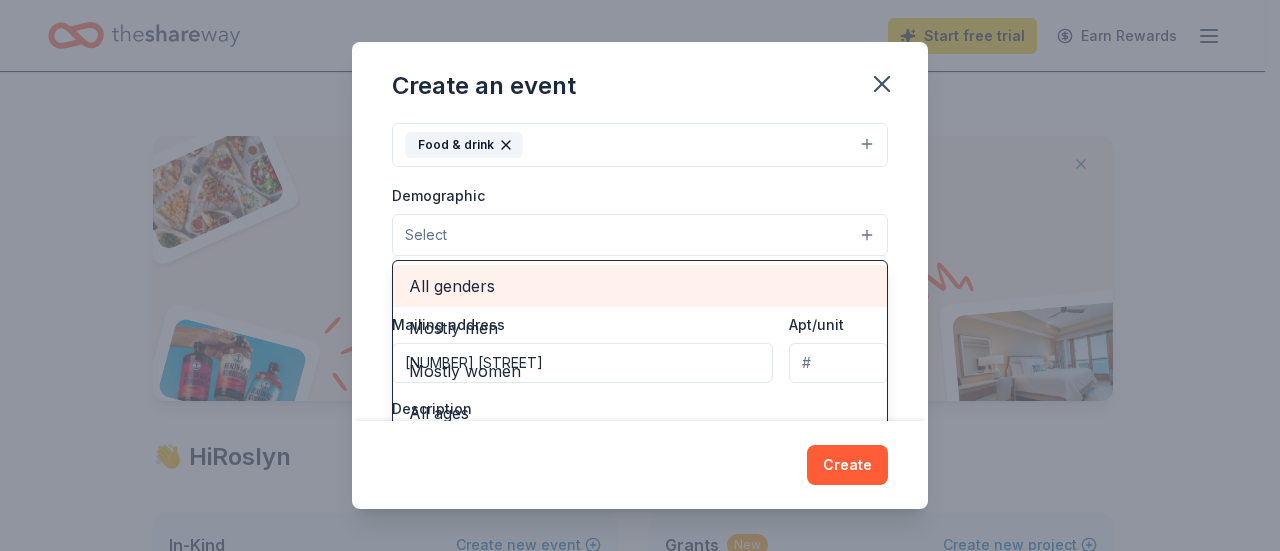 click on "All genders" at bounding box center [640, 286] 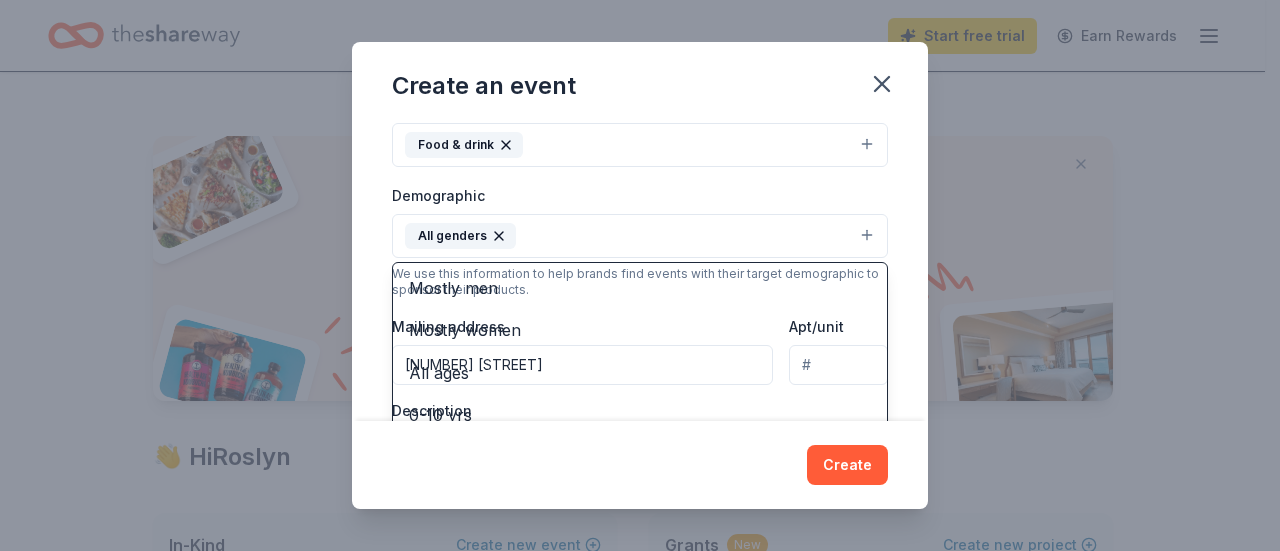 click on "Create an event Event name * Teacher's & Staff Appreciation Week 35 /100 Event website Attendance * 60 Date * 05/04/2026 ZIP code * 46222 Event type * Food & drink Demographic All genders Mostly men Mostly women All ages 0-10 yrs 10-20 yrs 20-30 yrs 30-40 yrs 40-50 yrs 50-60 yrs 60-70 yrs 70-80 yrs 80+ yrs We use this information to help brands find events with their target demographic to sponsor their products. Mailing address 3351 West 18th Street Apt/unit Description This is the time of year when we celebrate our hardworking and dedicated staff members. What are you looking for? * Auction & raffle Meals Snacks Desserts Alcohol Beverages Send me reminders Email me reminders of donor application deadlines Recurring event This is a recurring event. The next event is in: May 2027 Create" at bounding box center (640, 275) 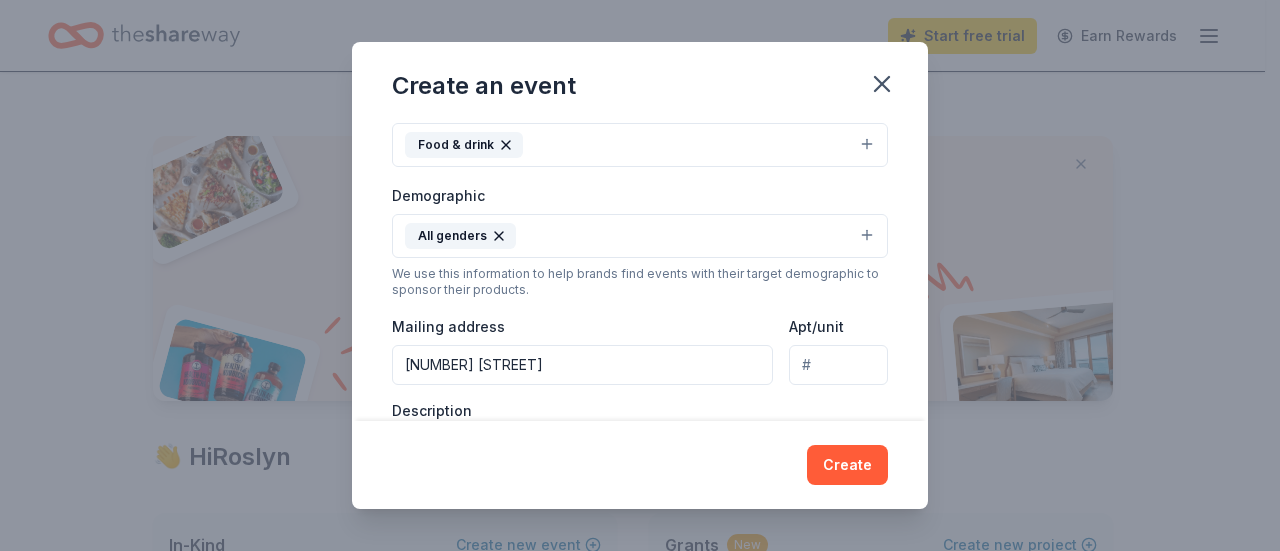 click on "Create" at bounding box center [847, 465] 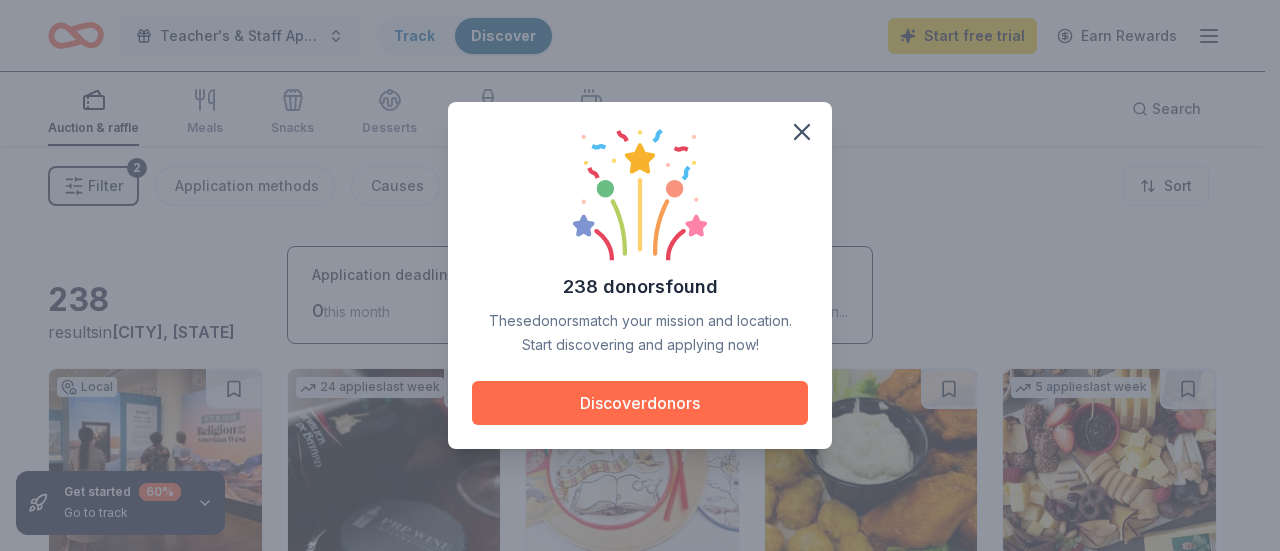 click on "Discover  donors" at bounding box center (640, 403) 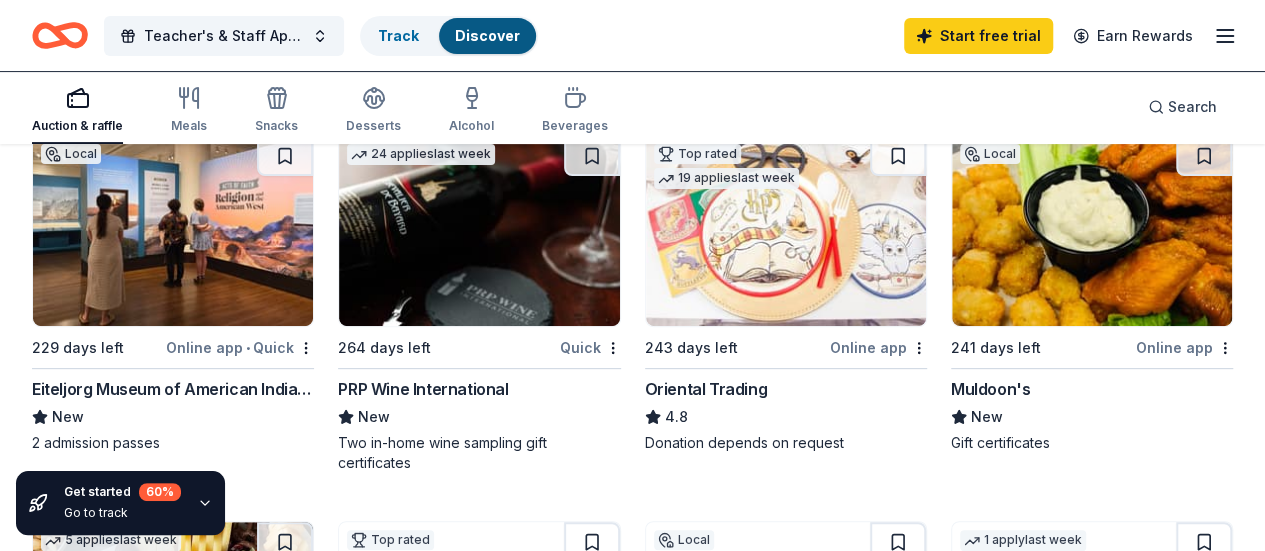 scroll, scrollTop: 240, scrollLeft: 0, axis: vertical 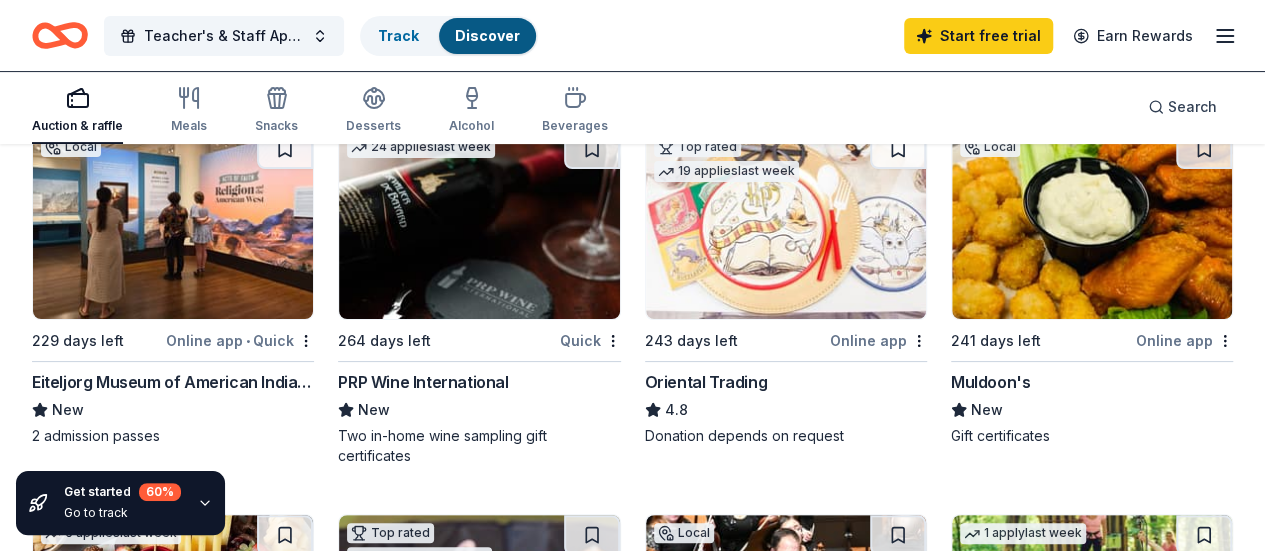 click at bounding box center [1092, 224] 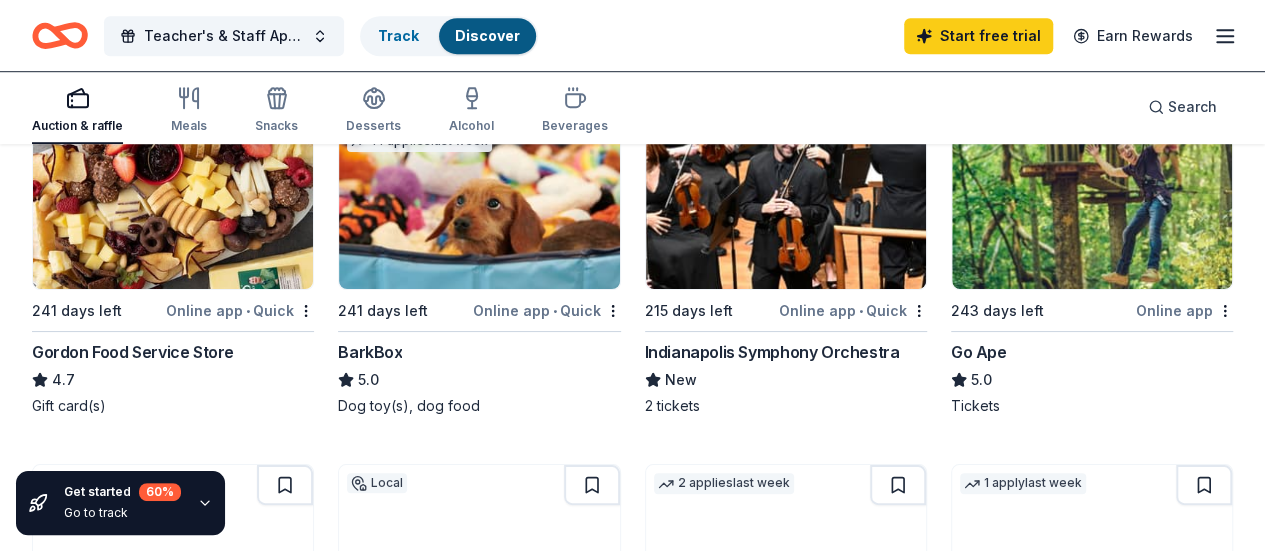 scroll, scrollTop: 662, scrollLeft: 0, axis: vertical 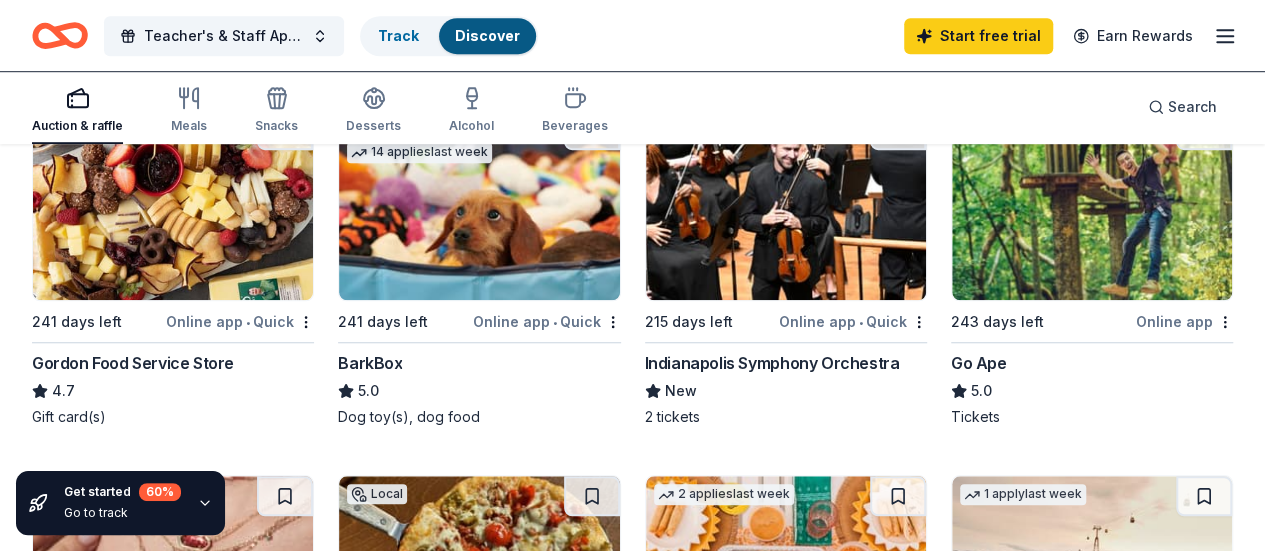 click at bounding box center [786, 205] 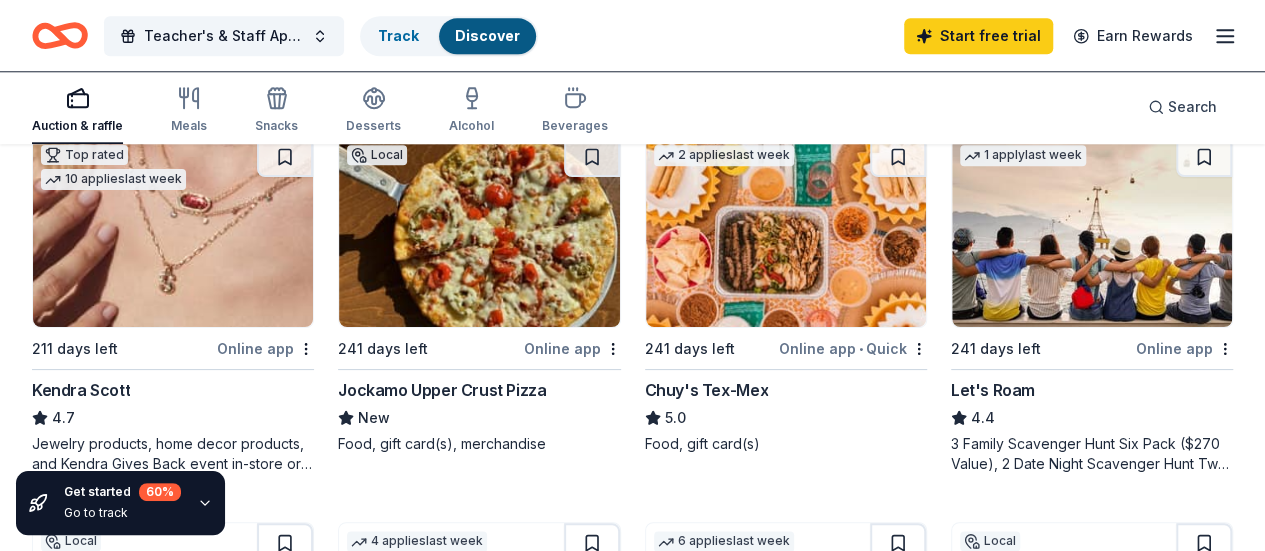 scroll, scrollTop: 980, scrollLeft: 0, axis: vertical 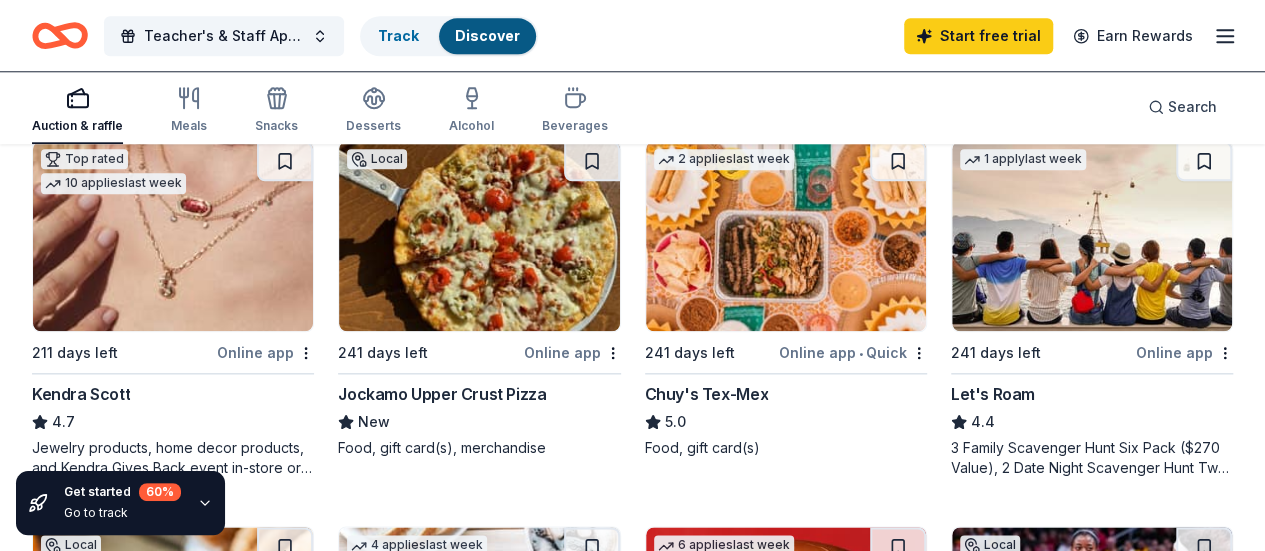 click at bounding box center (786, 236) 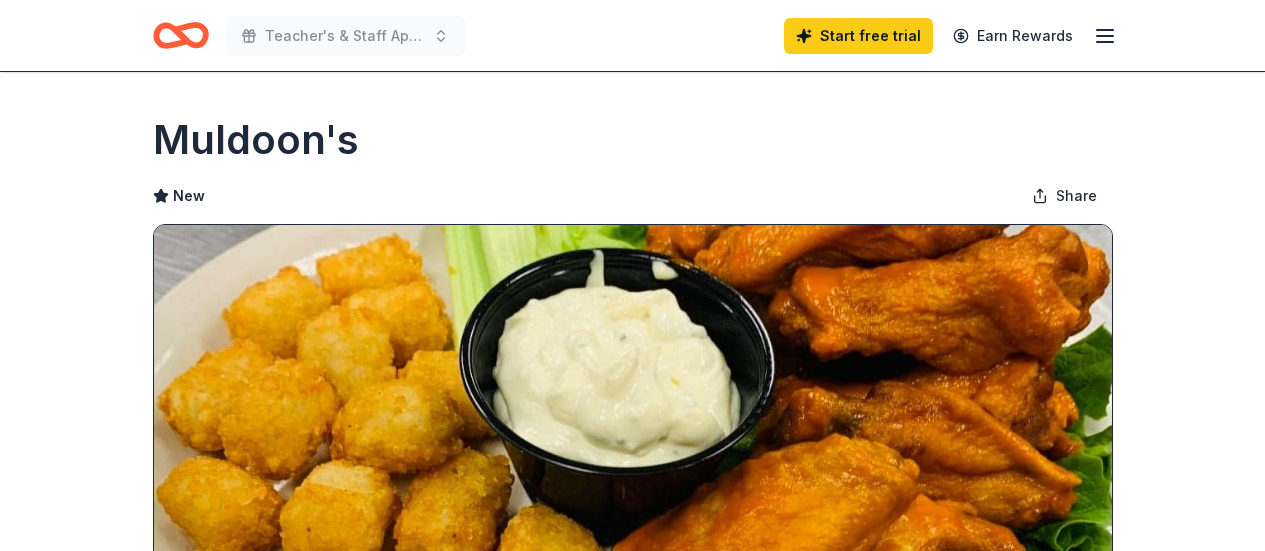 scroll, scrollTop: 0, scrollLeft: 0, axis: both 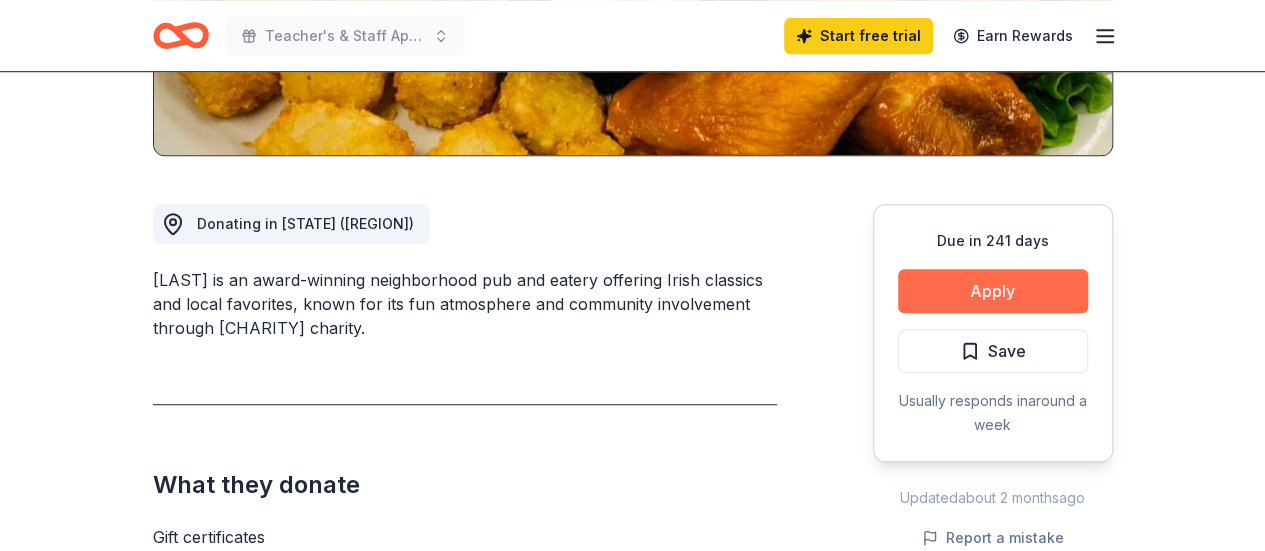 click on "Apply" at bounding box center (993, 291) 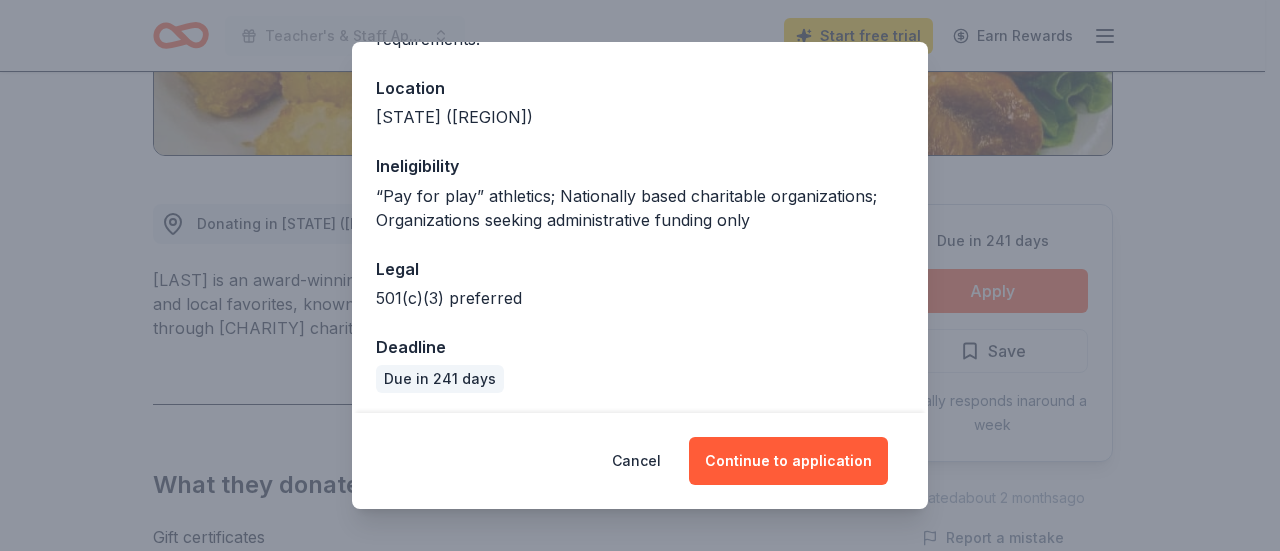 scroll, scrollTop: 210, scrollLeft: 0, axis: vertical 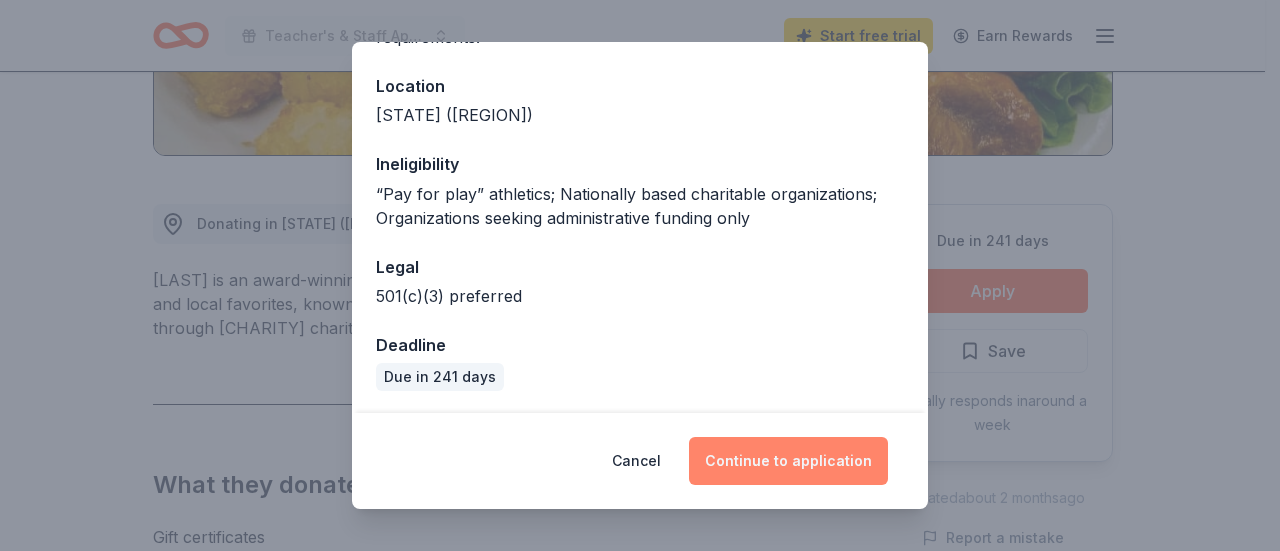 click on "Continue to application" at bounding box center (788, 461) 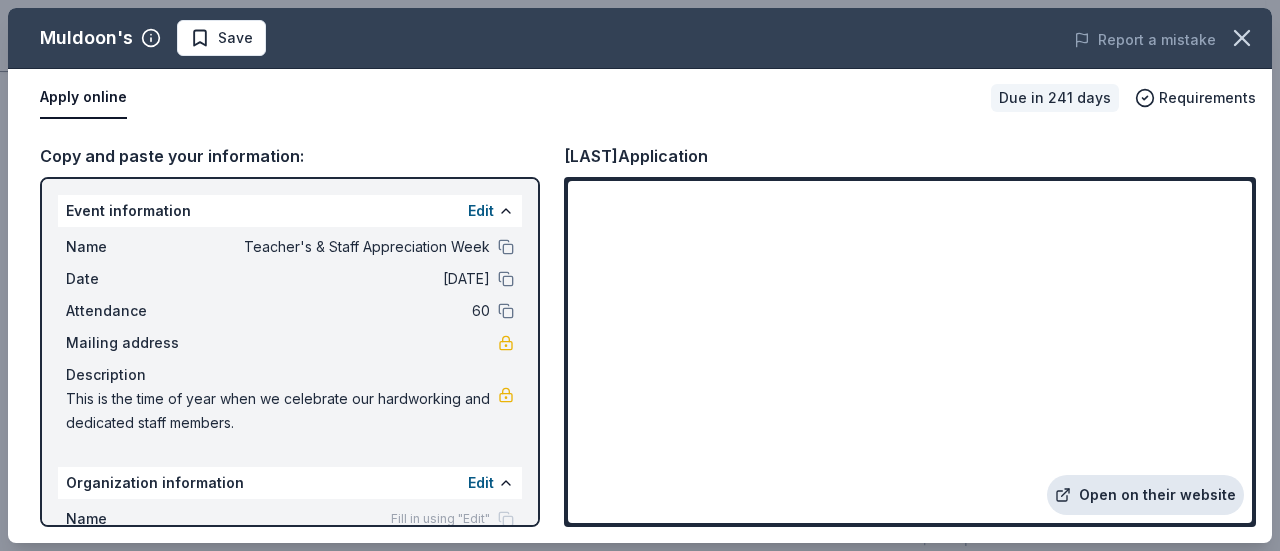 click on "Open on their website" at bounding box center [1145, 495] 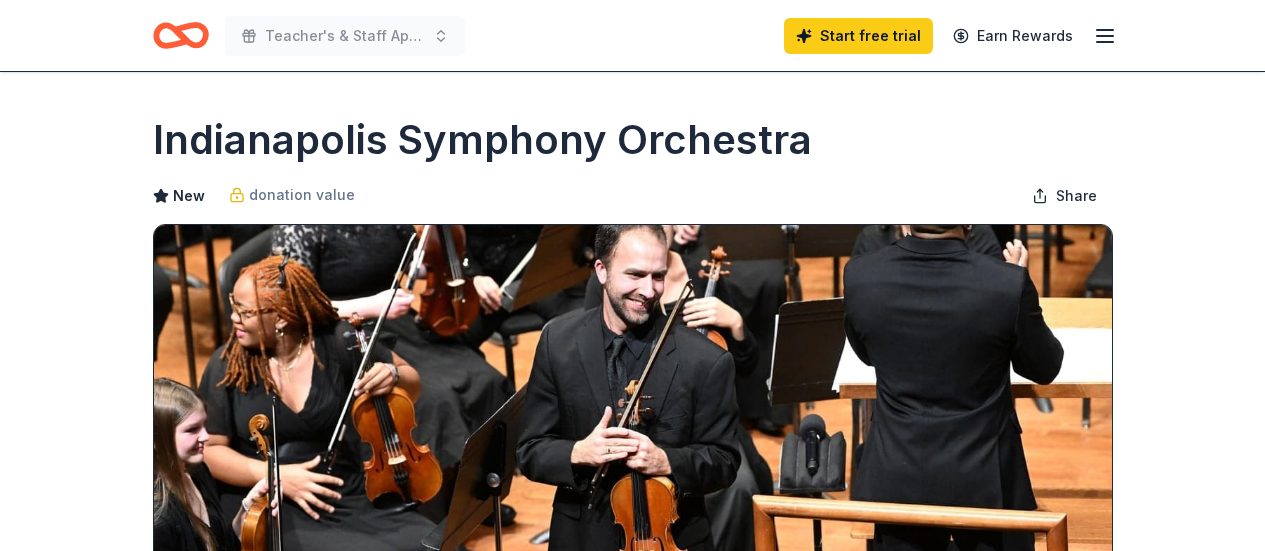 scroll, scrollTop: 0, scrollLeft: 0, axis: both 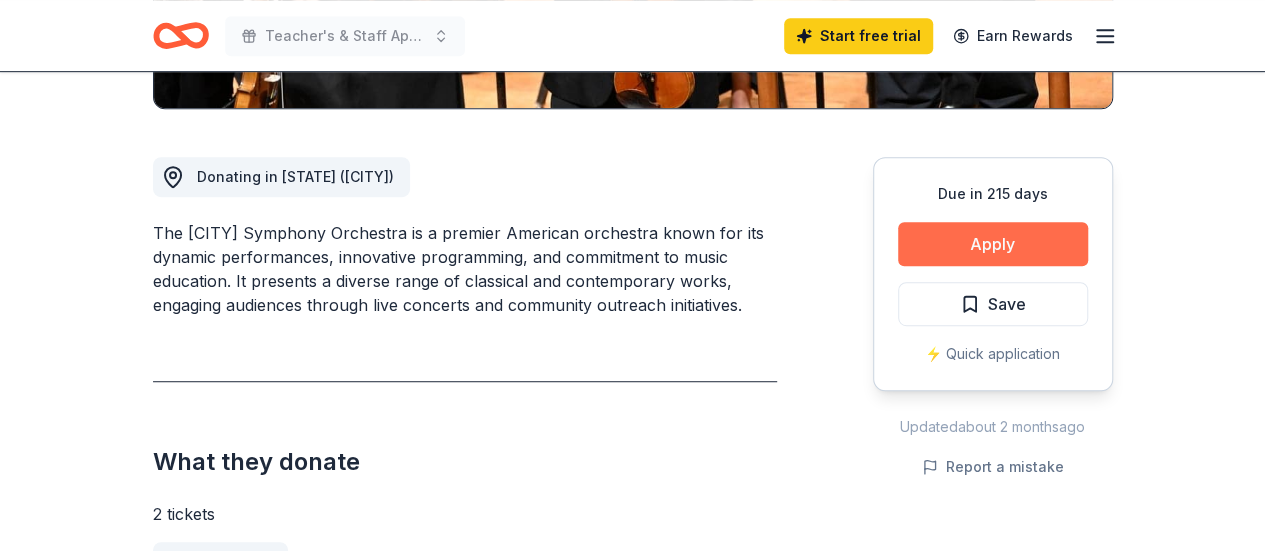 click on "Apply" at bounding box center (993, 244) 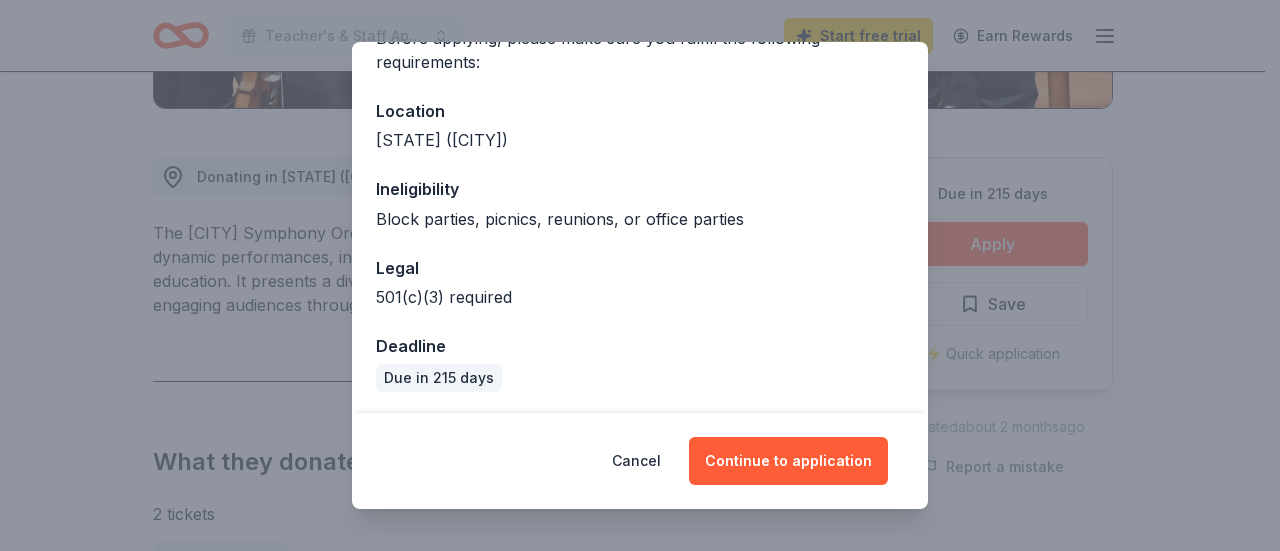 scroll, scrollTop: 186, scrollLeft: 0, axis: vertical 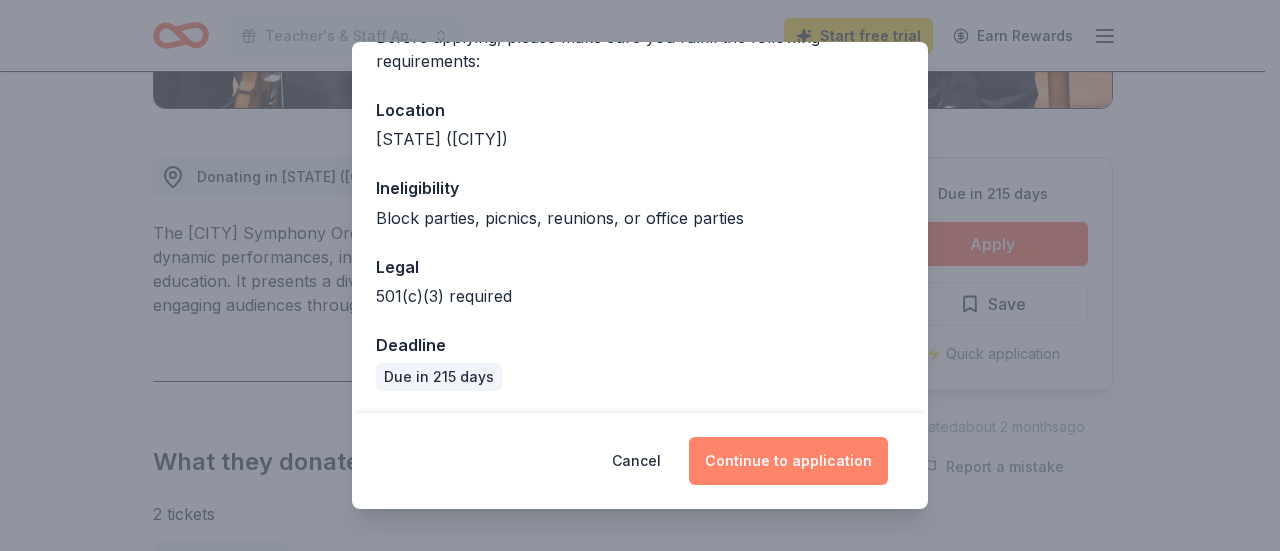 click on "Continue to application" at bounding box center (788, 461) 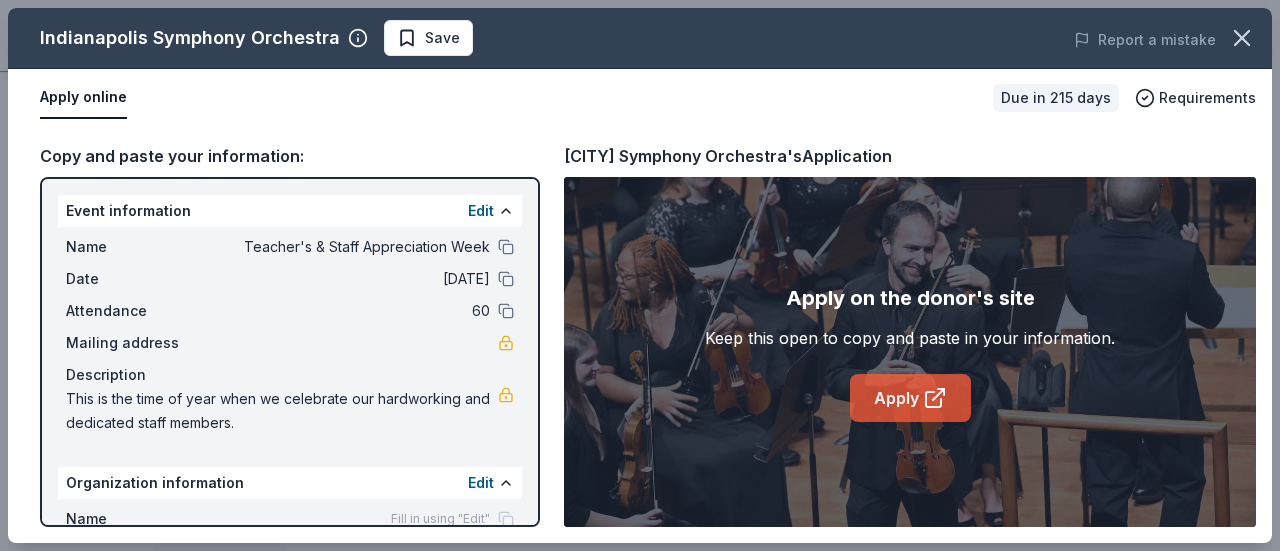 click on "Apply" at bounding box center (910, 398) 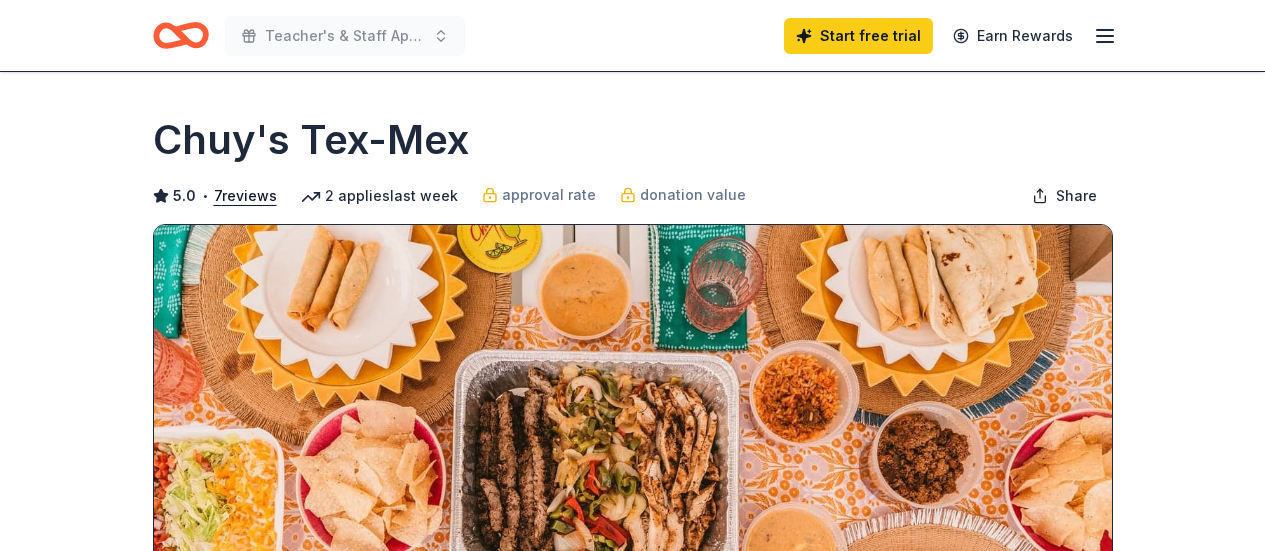 scroll, scrollTop: 0, scrollLeft: 0, axis: both 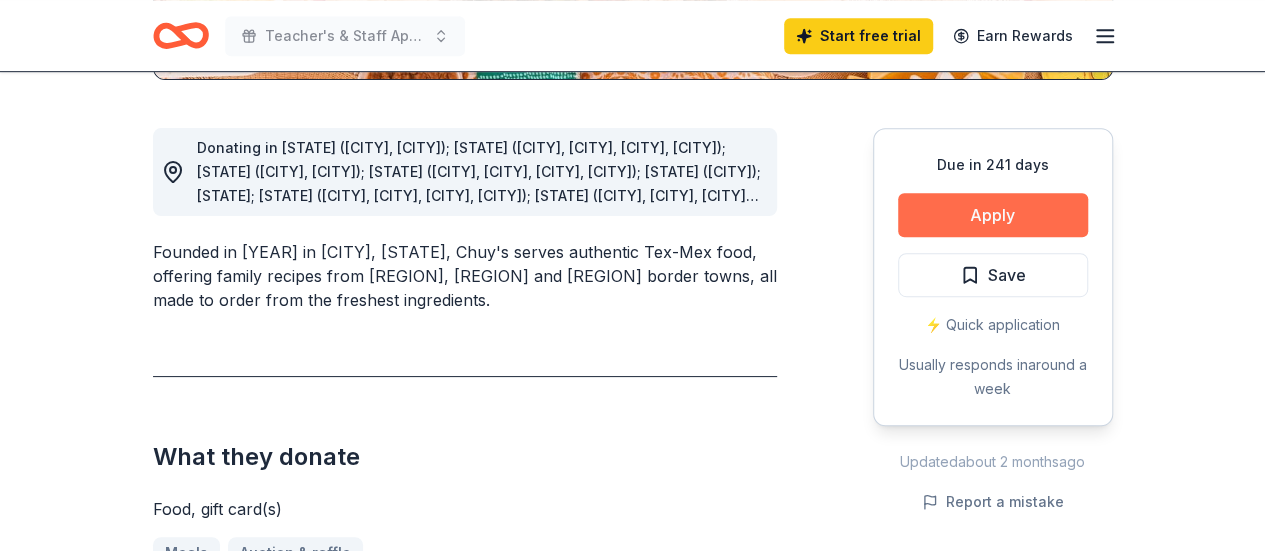 click on "Apply" at bounding box center (993, 215) 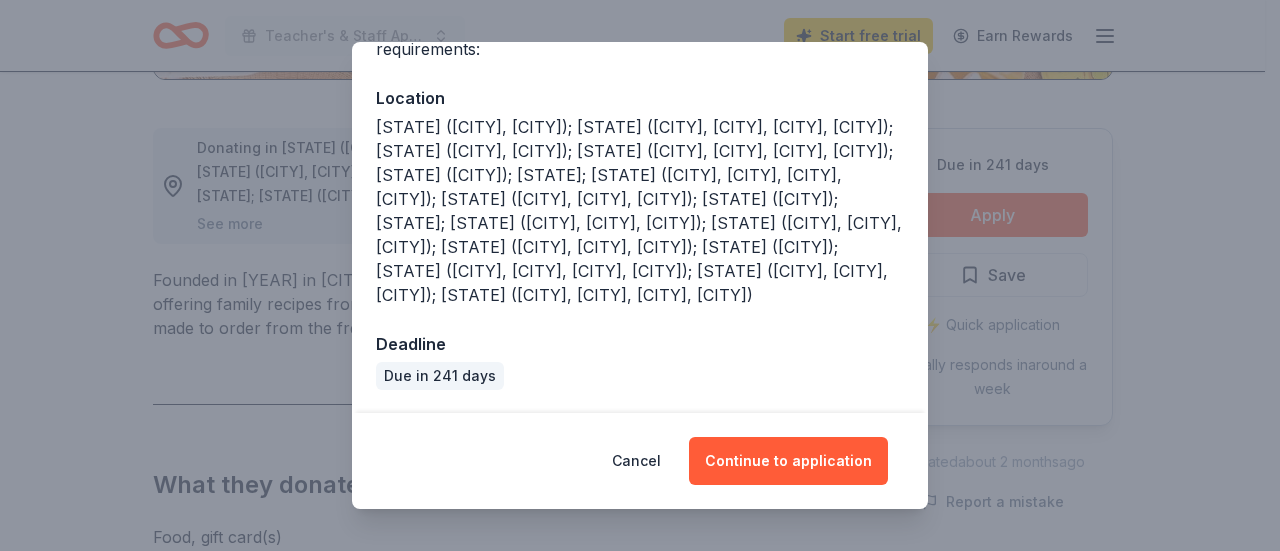 scroll, scrollTop: 201, scrollLeft: 0, axis: vertical 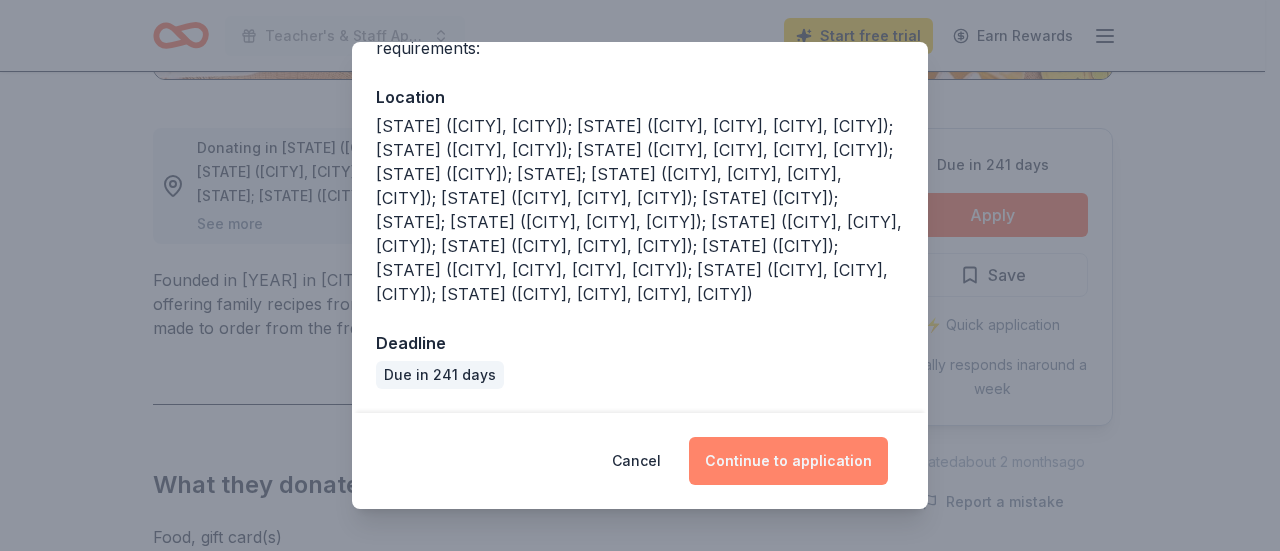 click on "Continue to application" at bounding box center [788, 461] 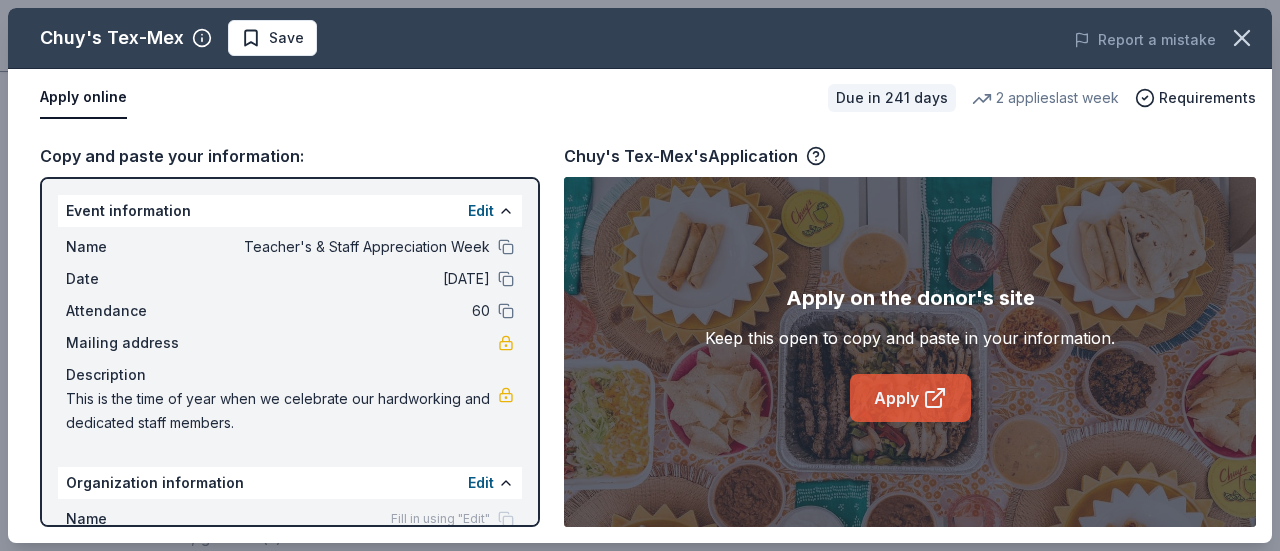 click on "Apply" at bounding box center (910, 398) 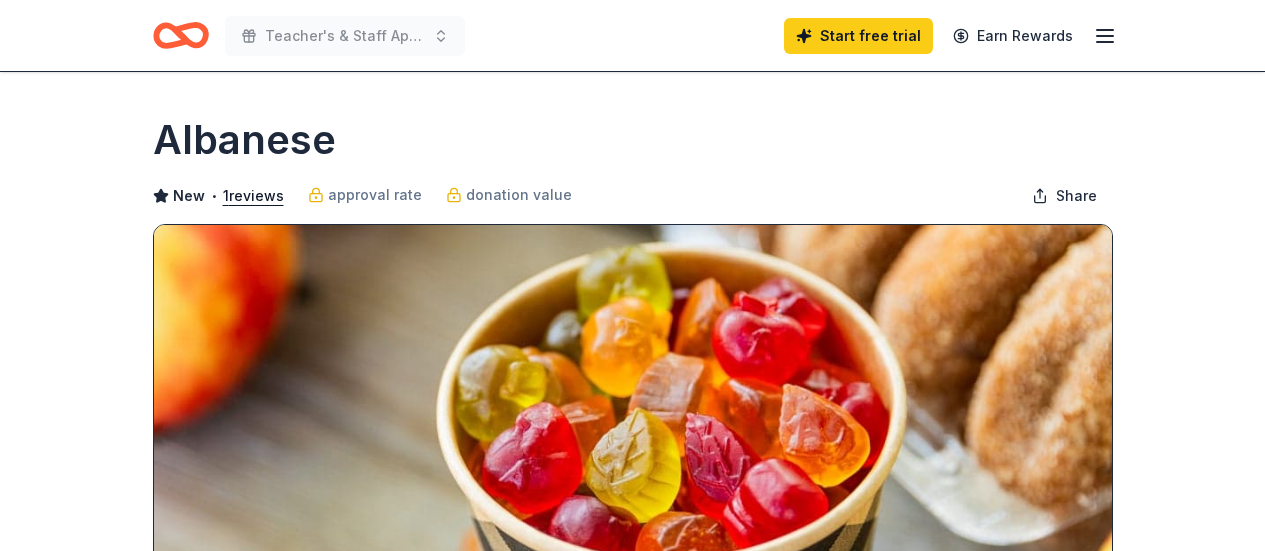 scroll, scrollTop: 0, scrollLeft: 0, axis: both 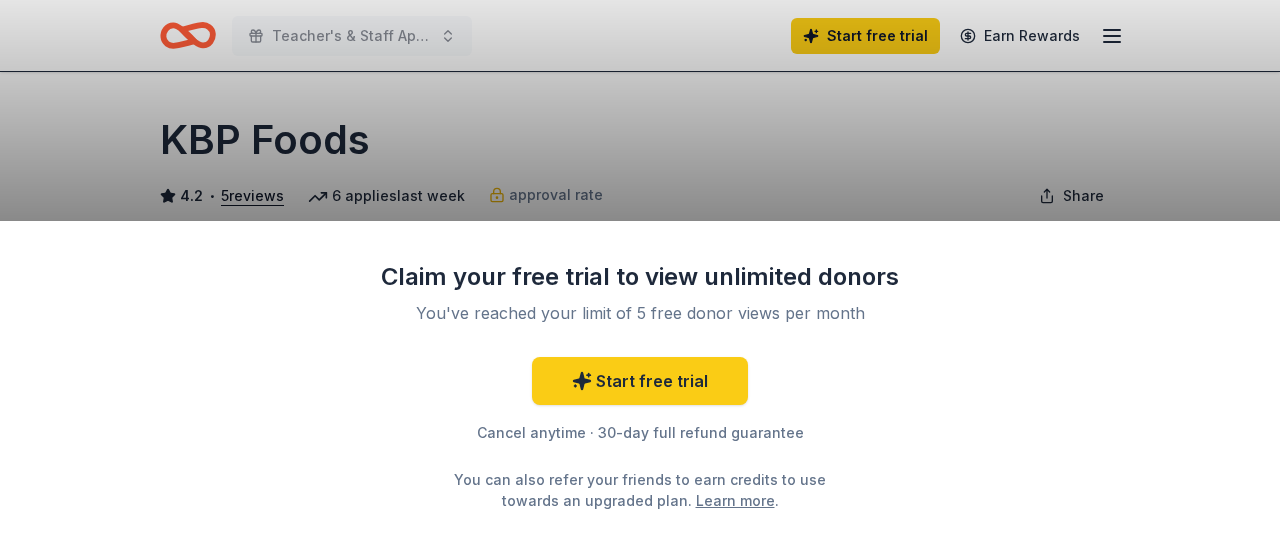 click on "Claim your free trial to view unlimited donors You've reached your limit of 5 free donor views per month Start free  trial Cancel anytime · 30-day full refund guarantee You can also refer your friends to earn credits to use towards an upgraded plan.   Learn more ." at bounding box center [640, 275] 